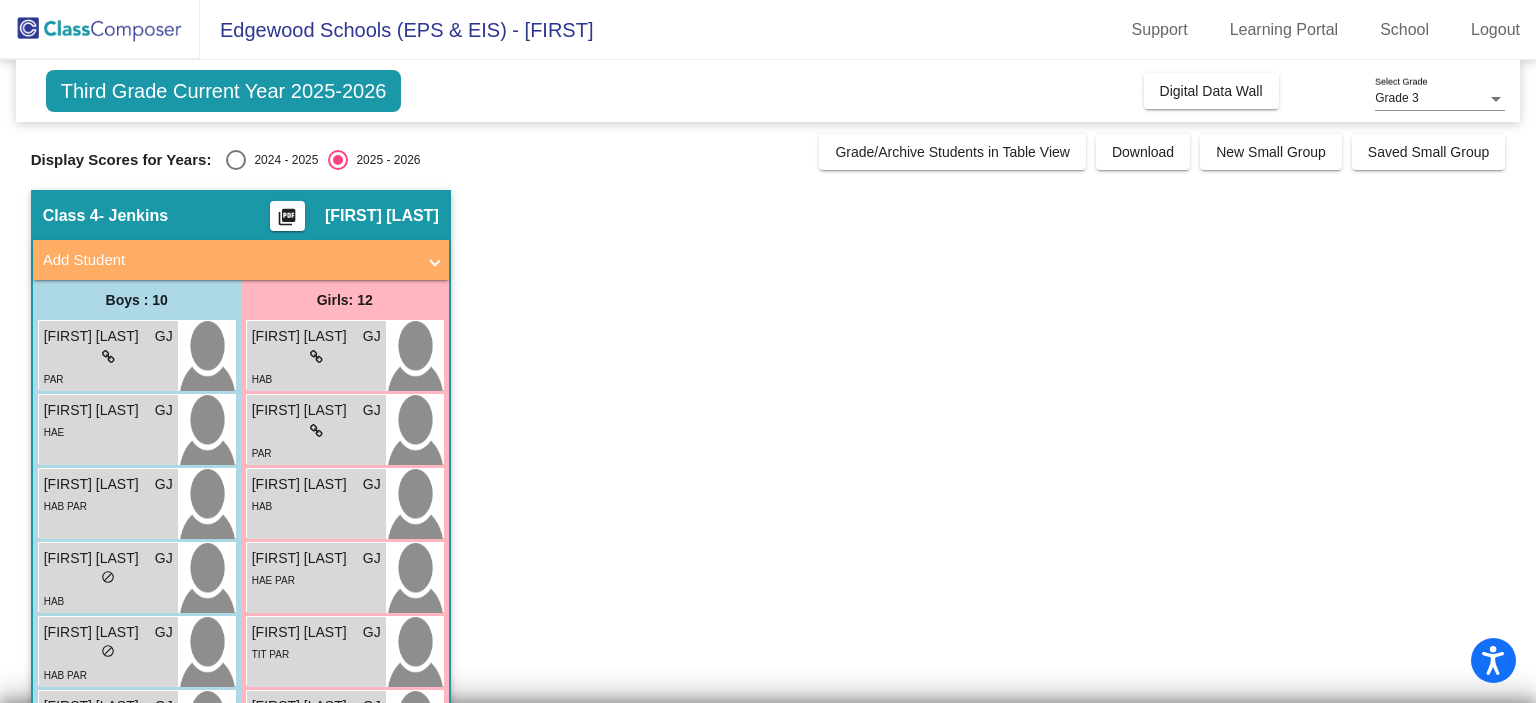 scroll, scrollTop: 0, scrollLeft: 0, axis: both 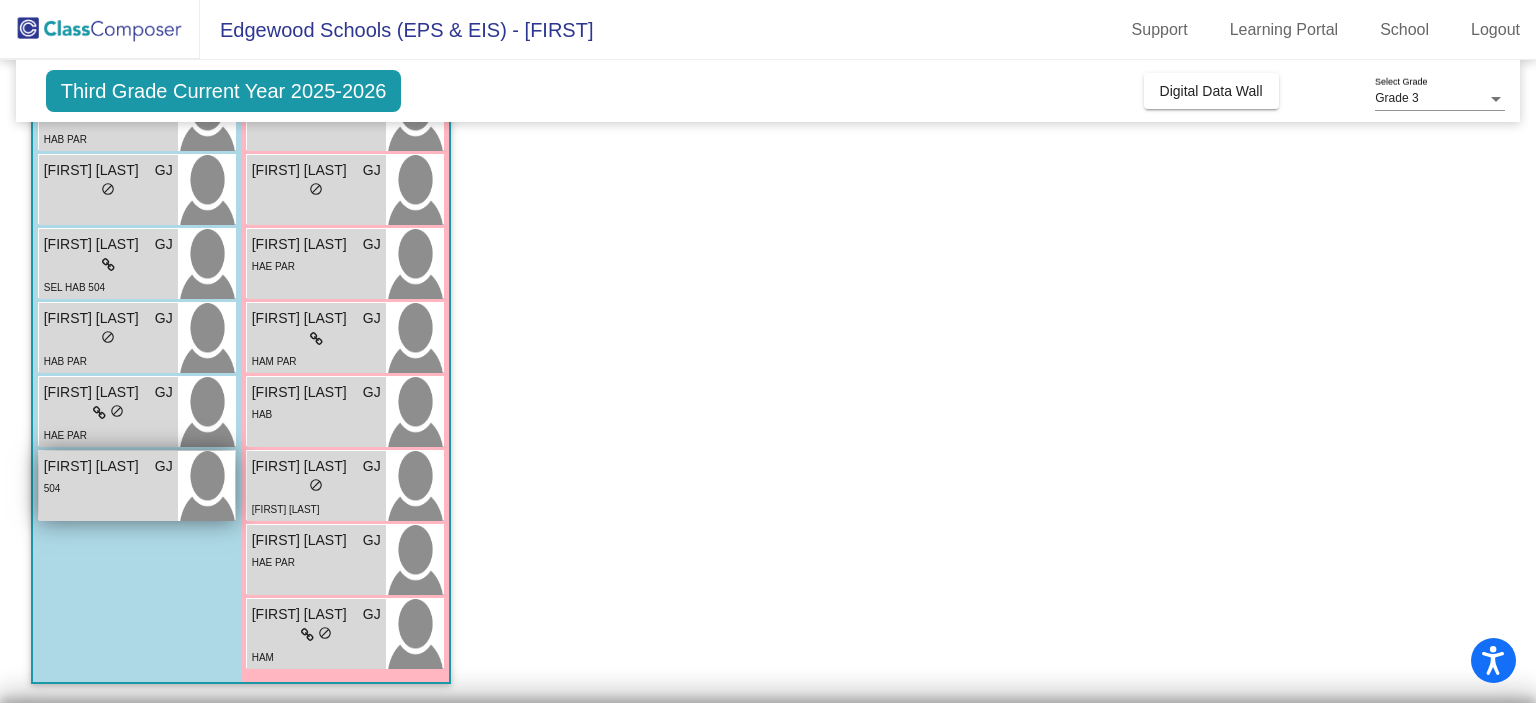click at bounding box center [206, 486] 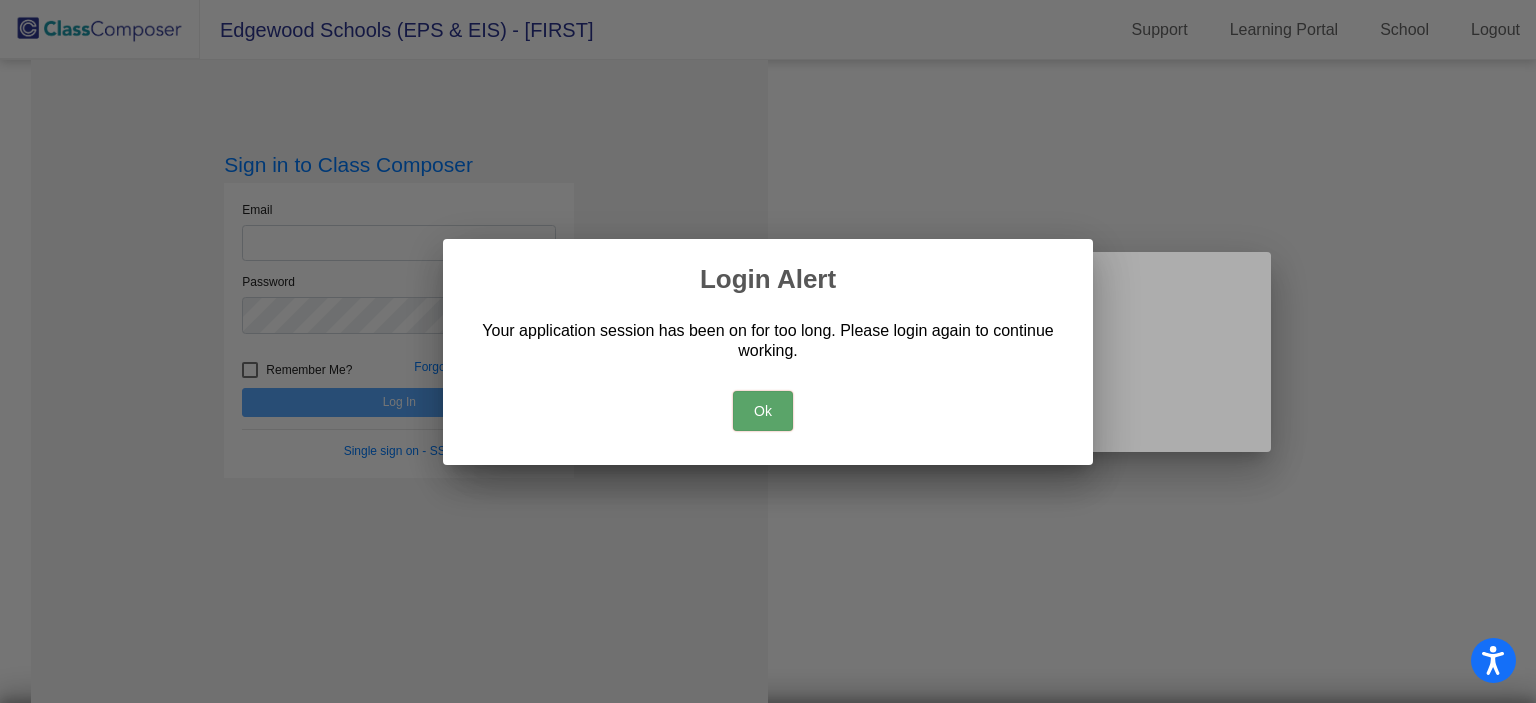 scroll, scrollTop: 0, scrollLeft: 0, axis: both 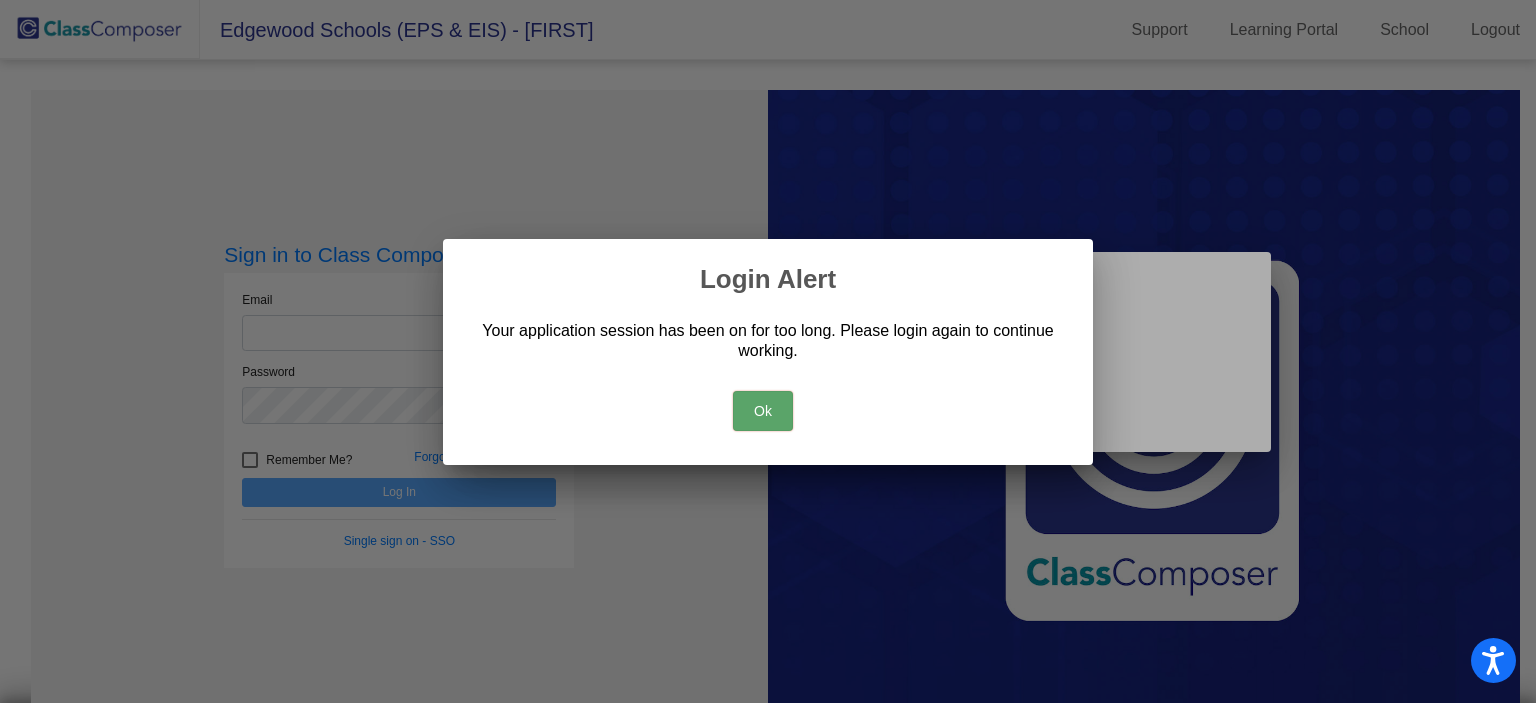 type 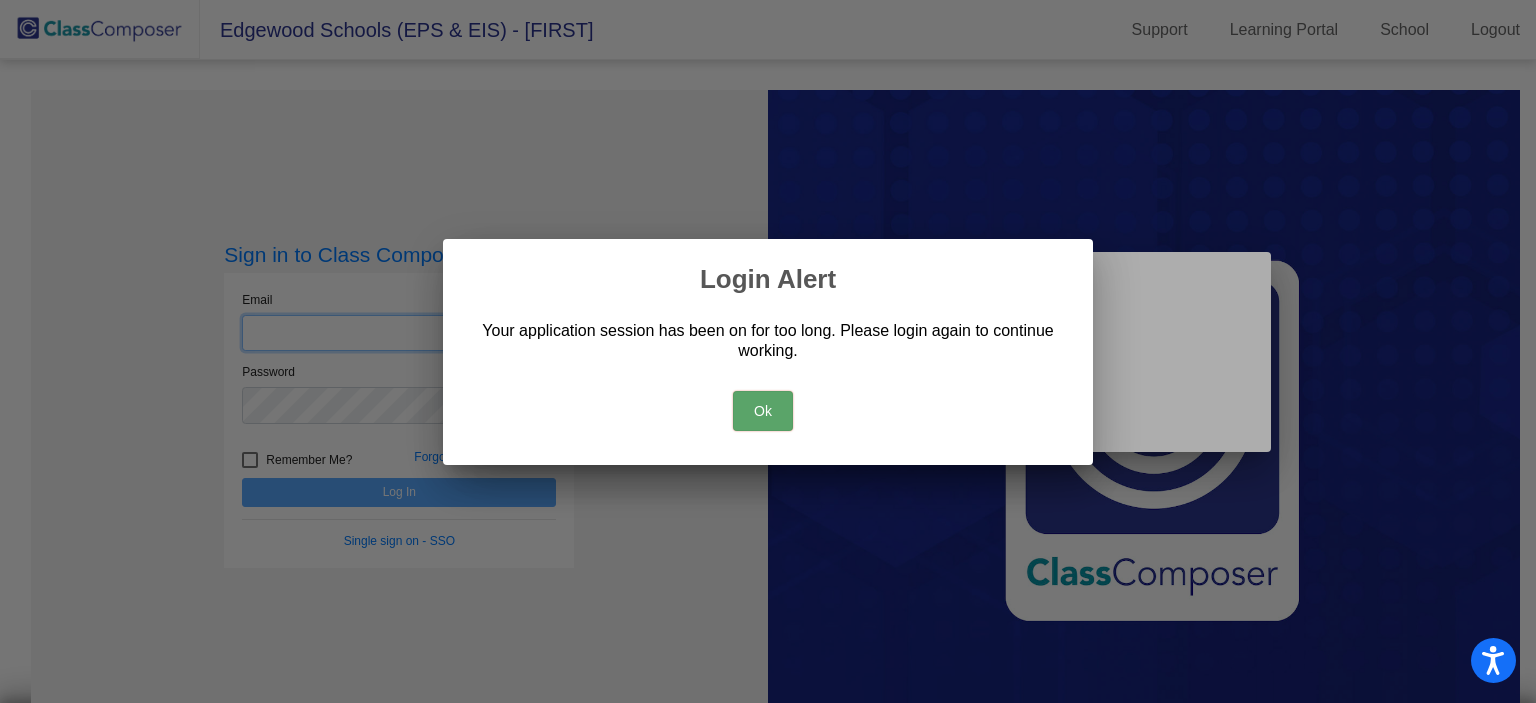 type on "[EMAIL]" 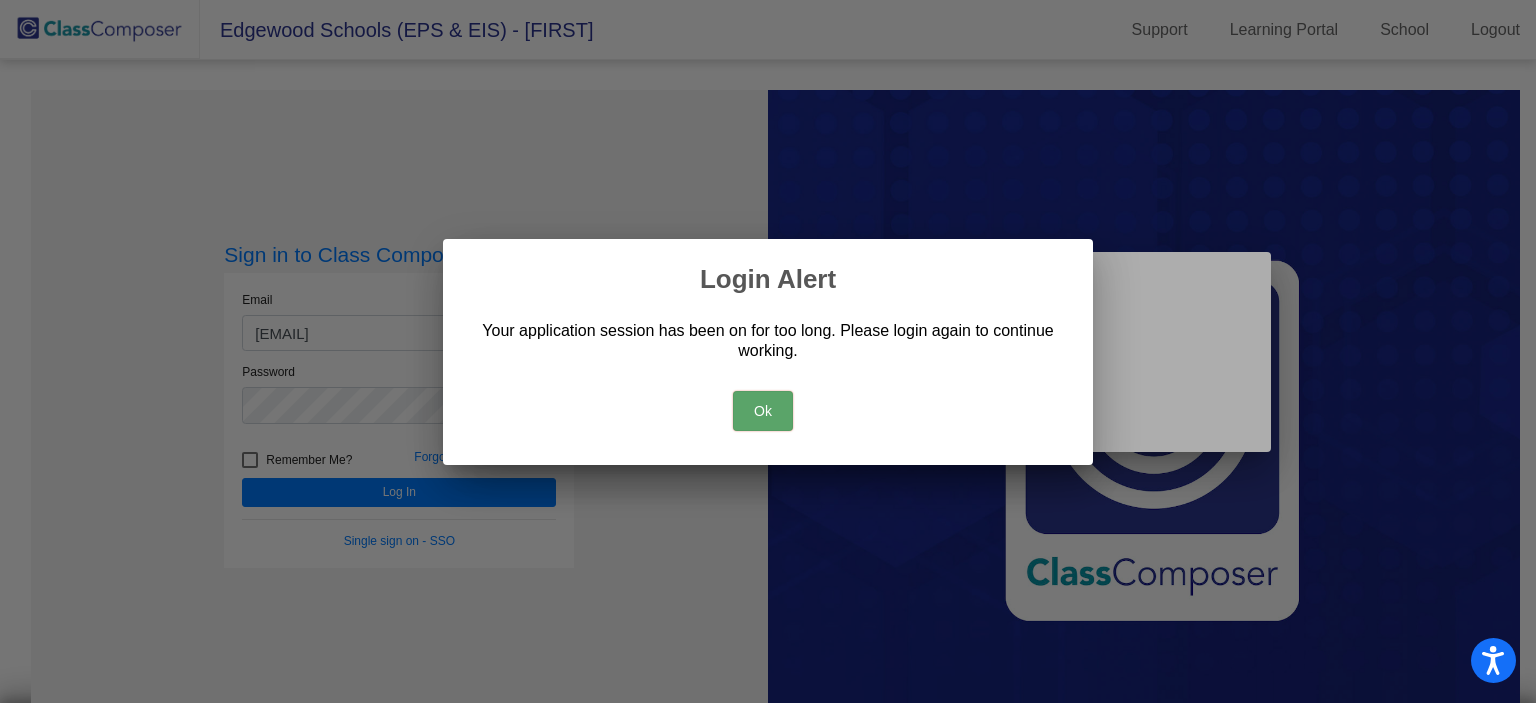 click on "Ok" at bounding box center [763, 411] 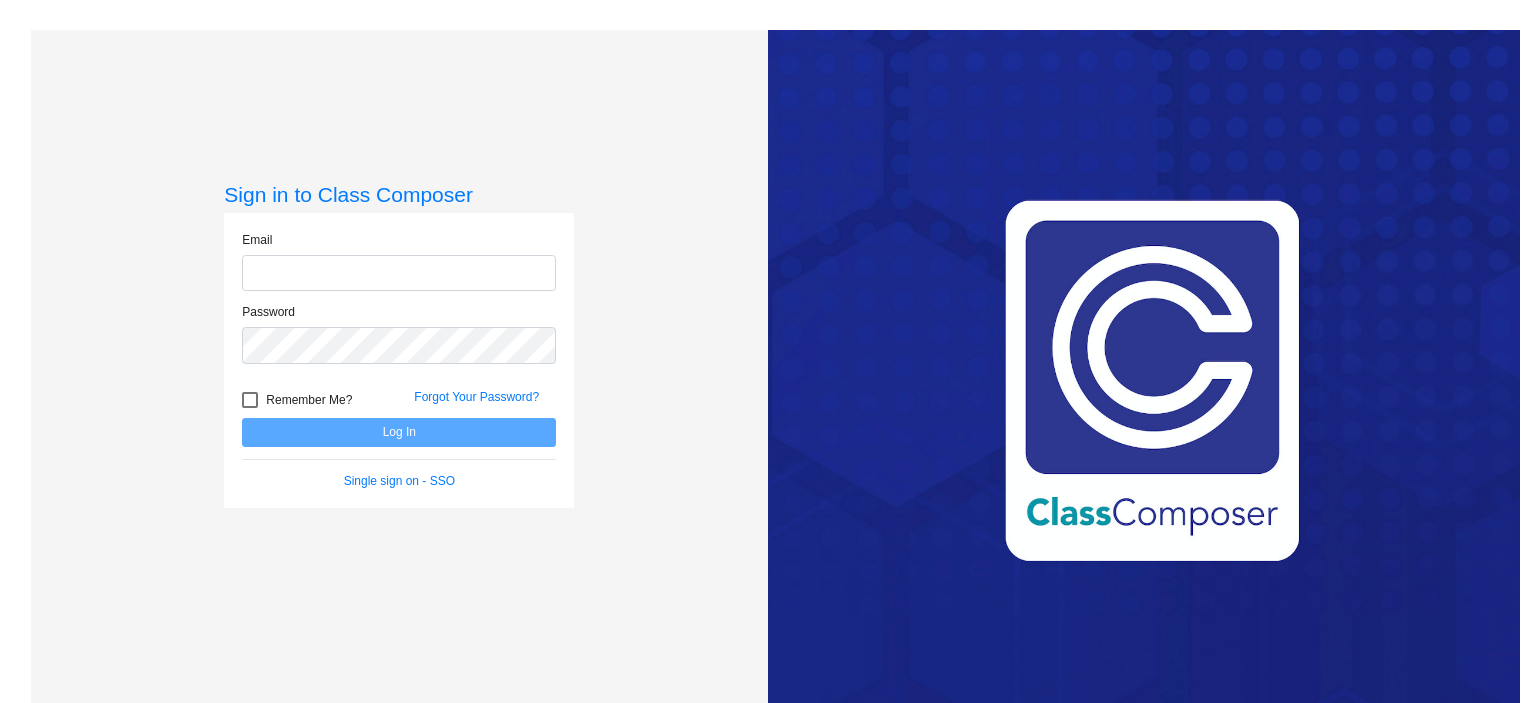 scroll, scrollTop: 0, scrollLeft: 0, axis: both 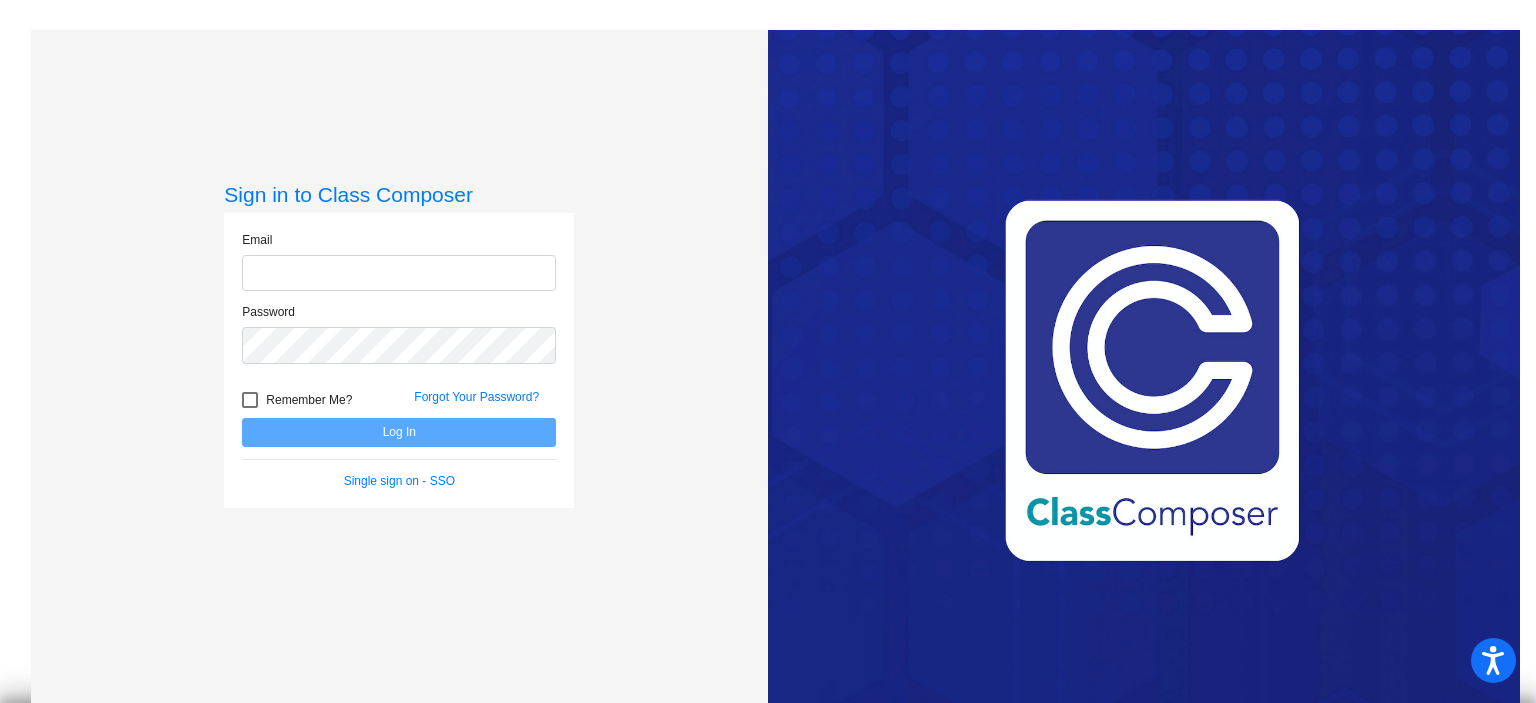type on "[USERNAME]@example.com" 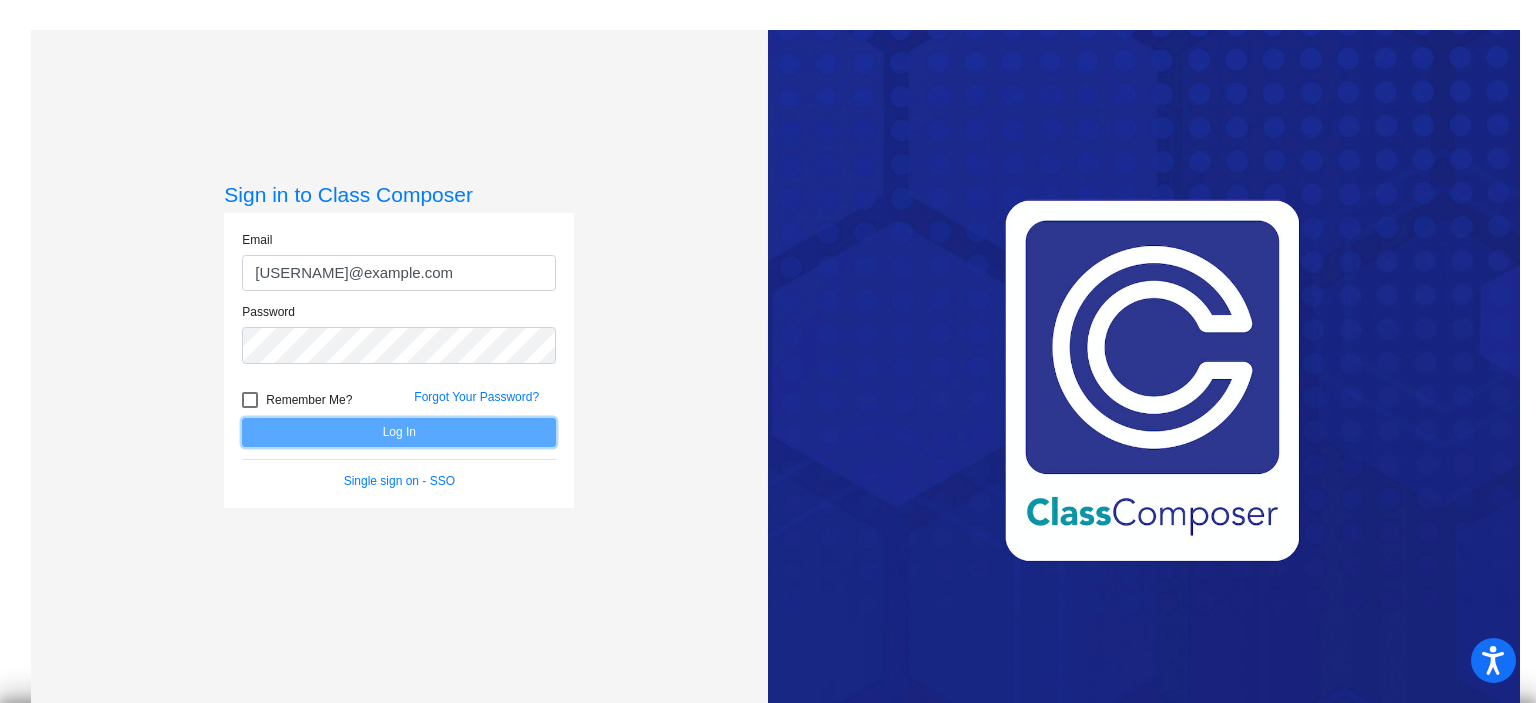 click on "Log In" 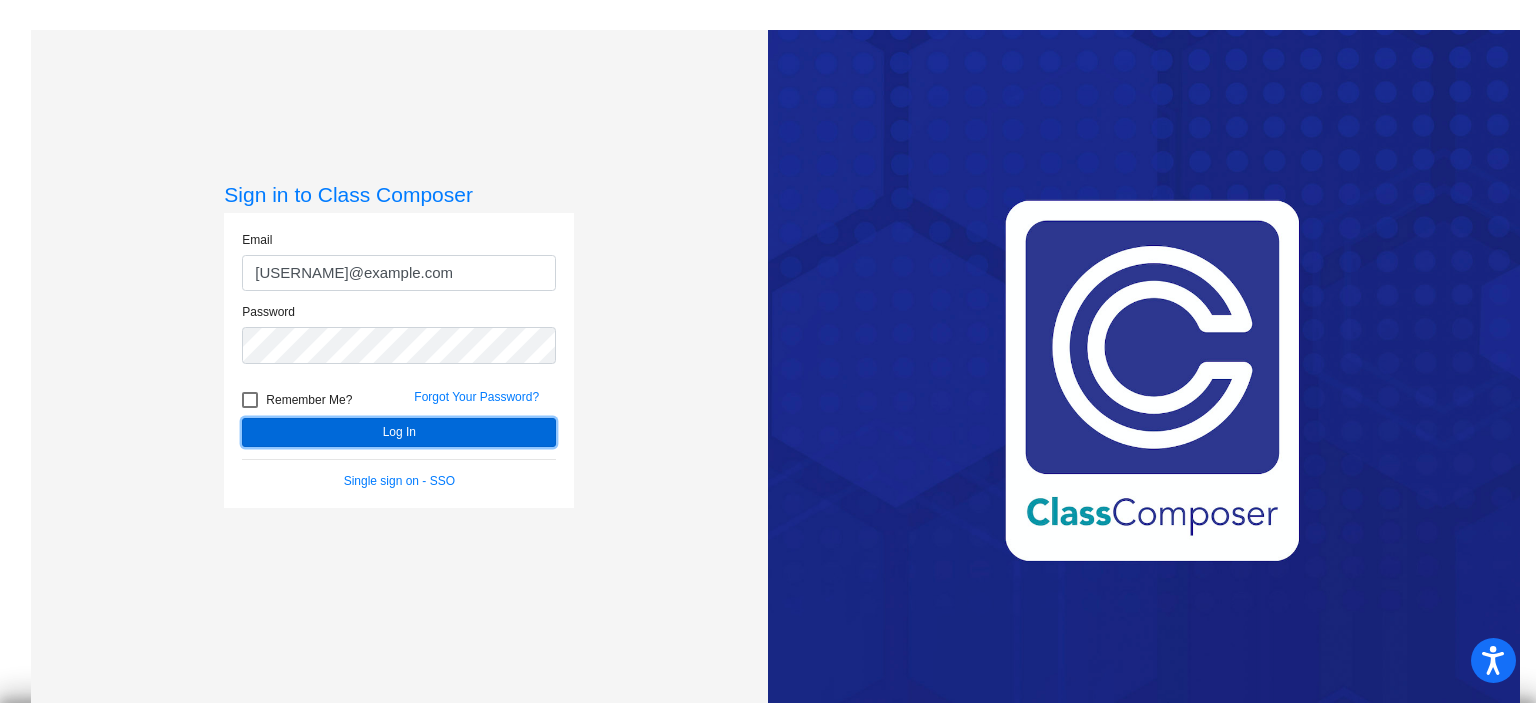 click on "Log In" 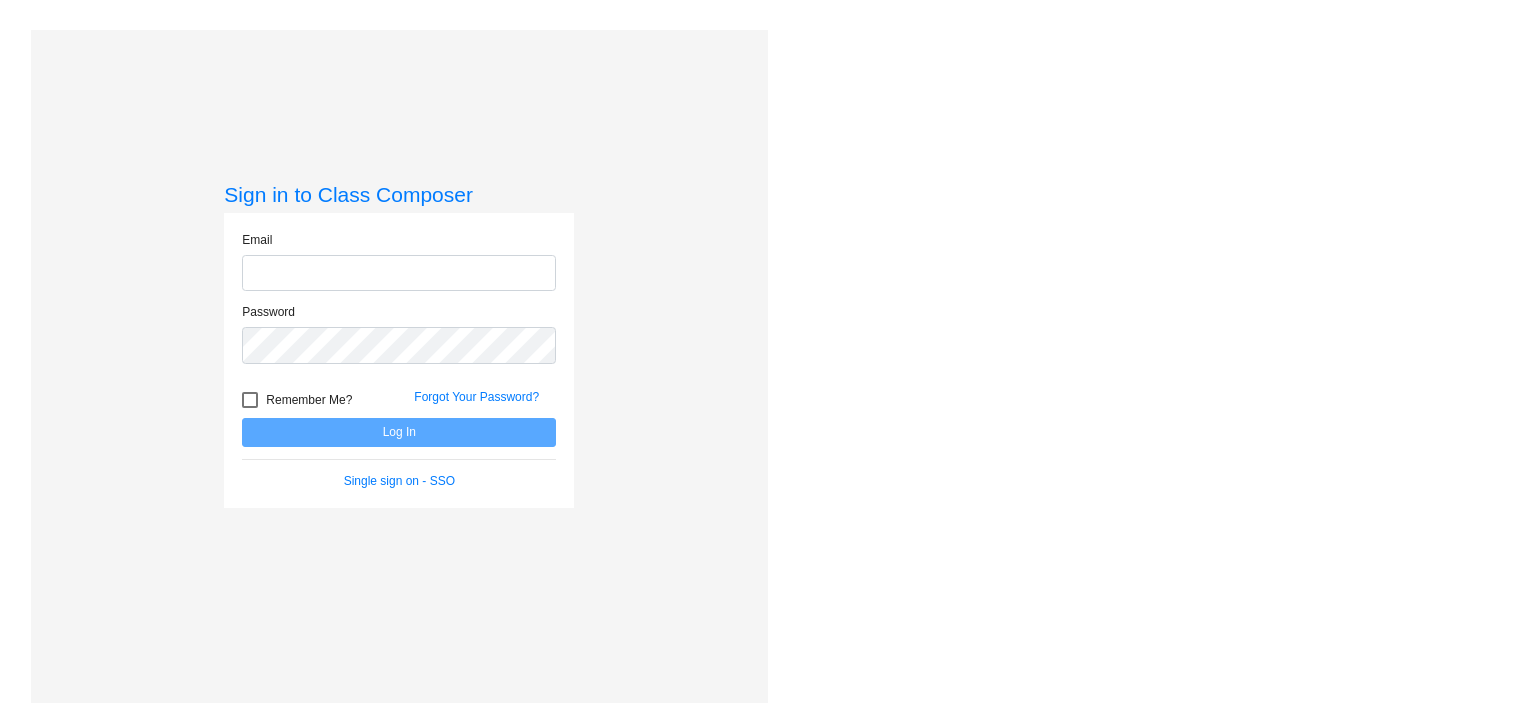scroll, scrollTop: 0, scrollLeft: 0, axis: both 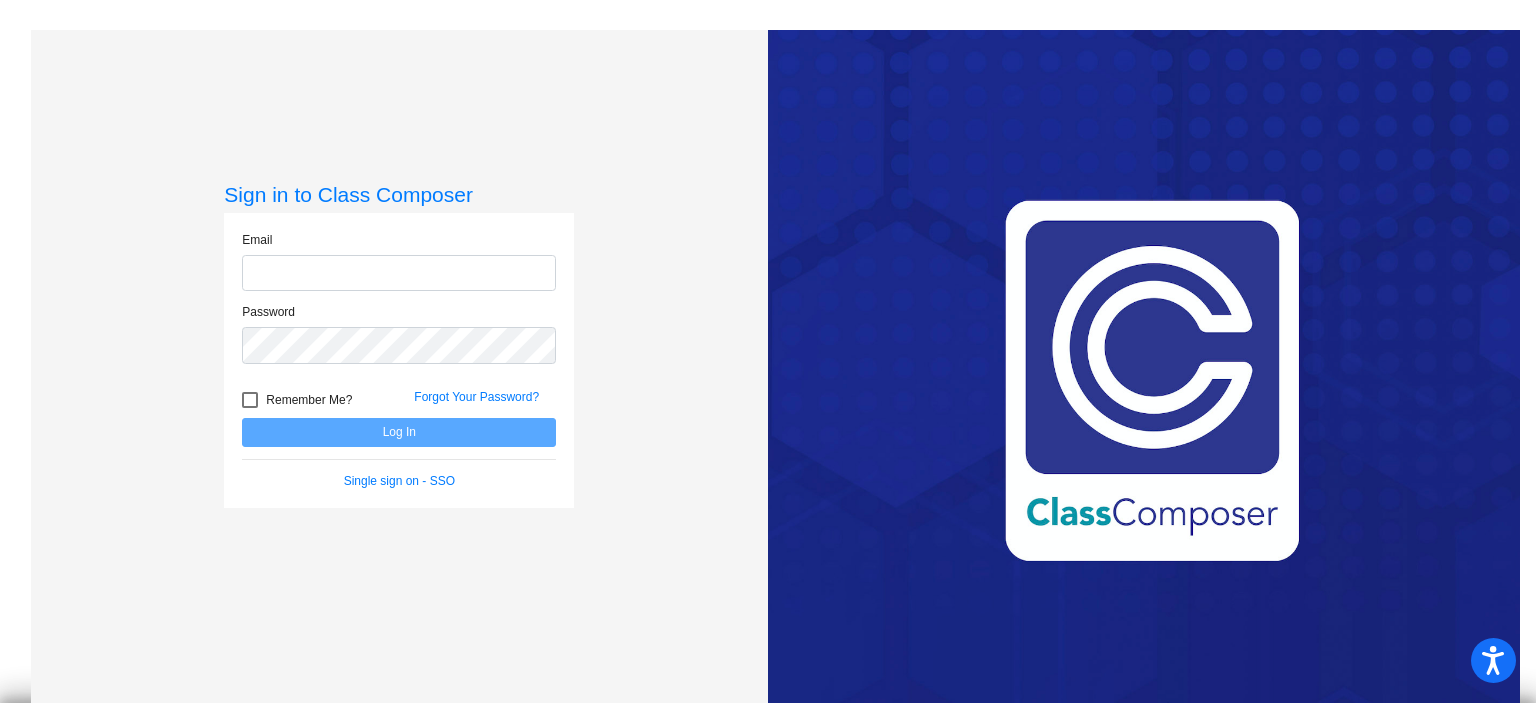 type on "[EMAIL]" 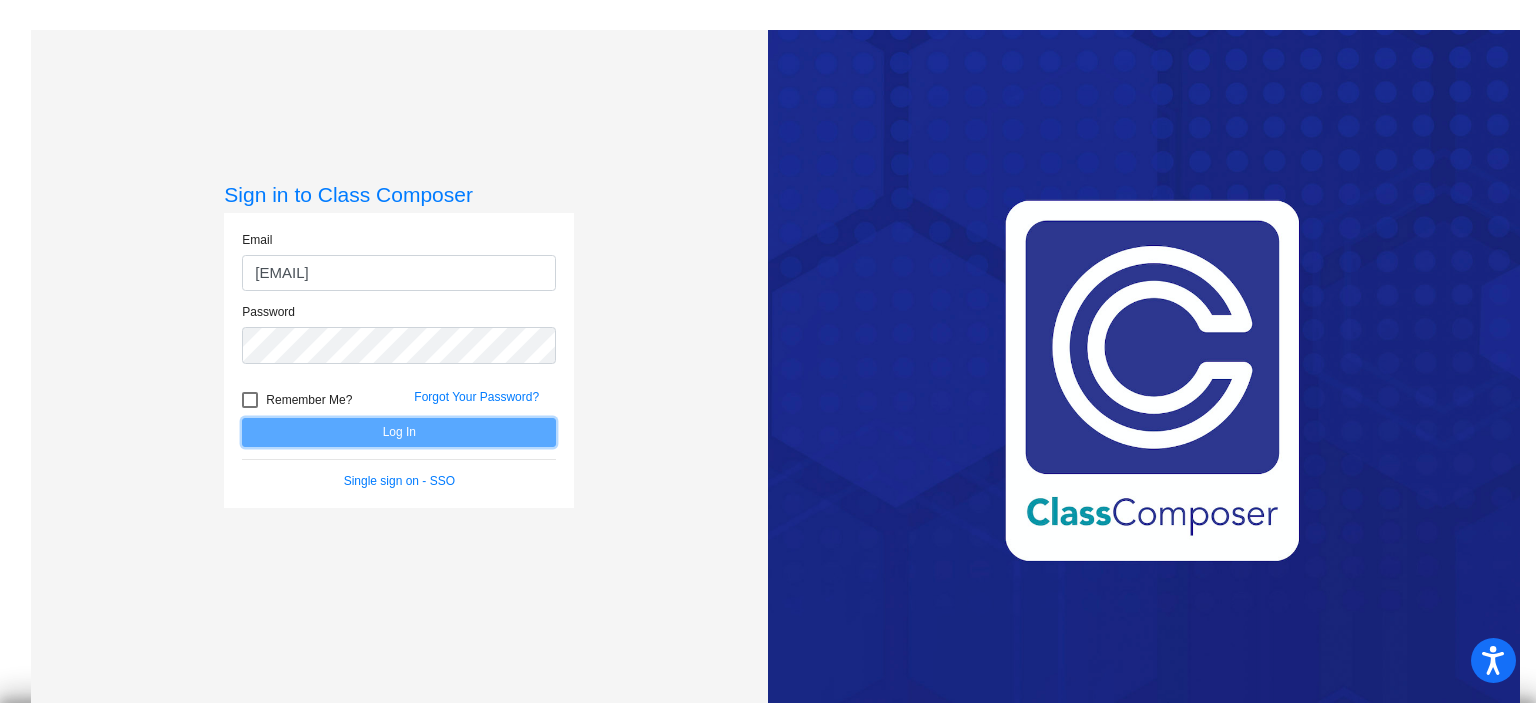 click on "Log In" 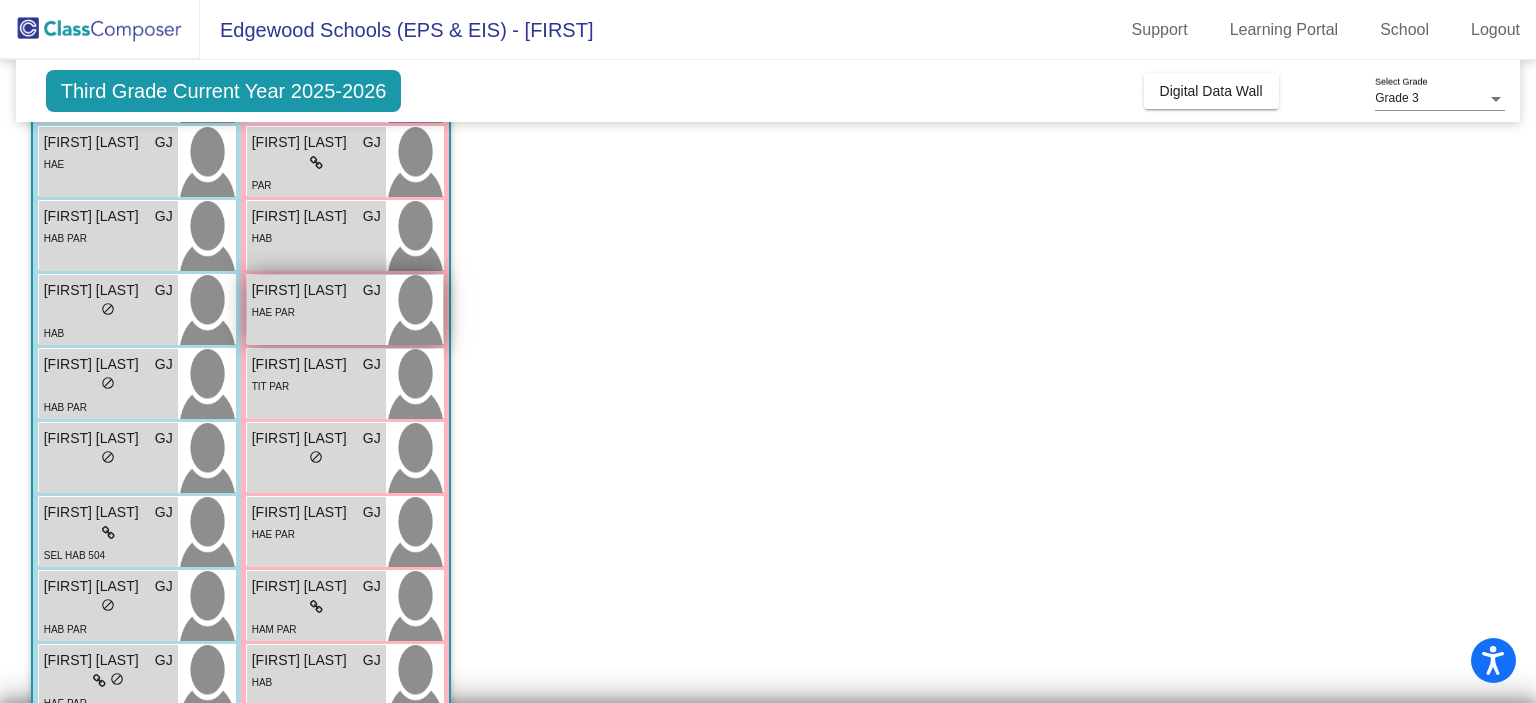 scroll, scrollTop: 300, scrollLeft: 0, axis: vertical 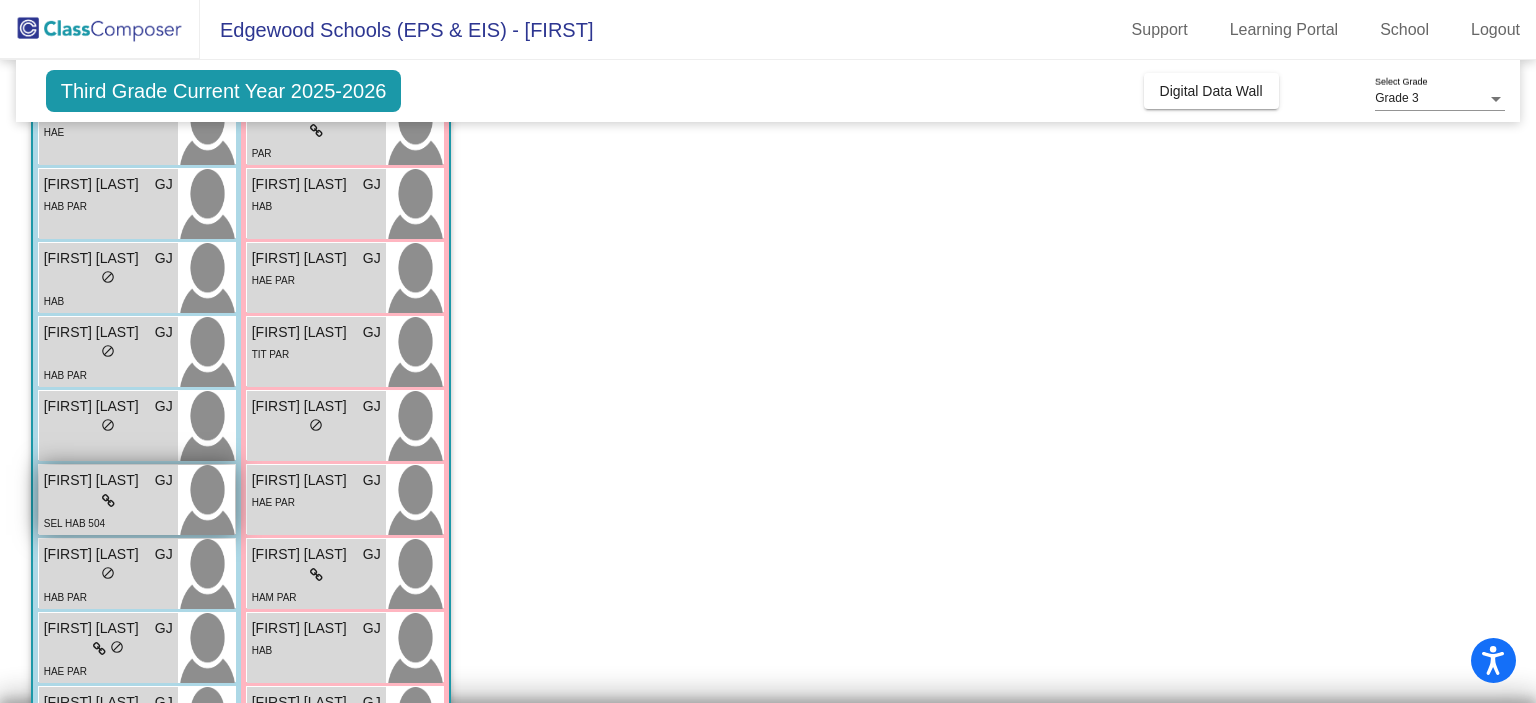 click on "[FIRST] [LAST]" at bounding box center (94, 480) 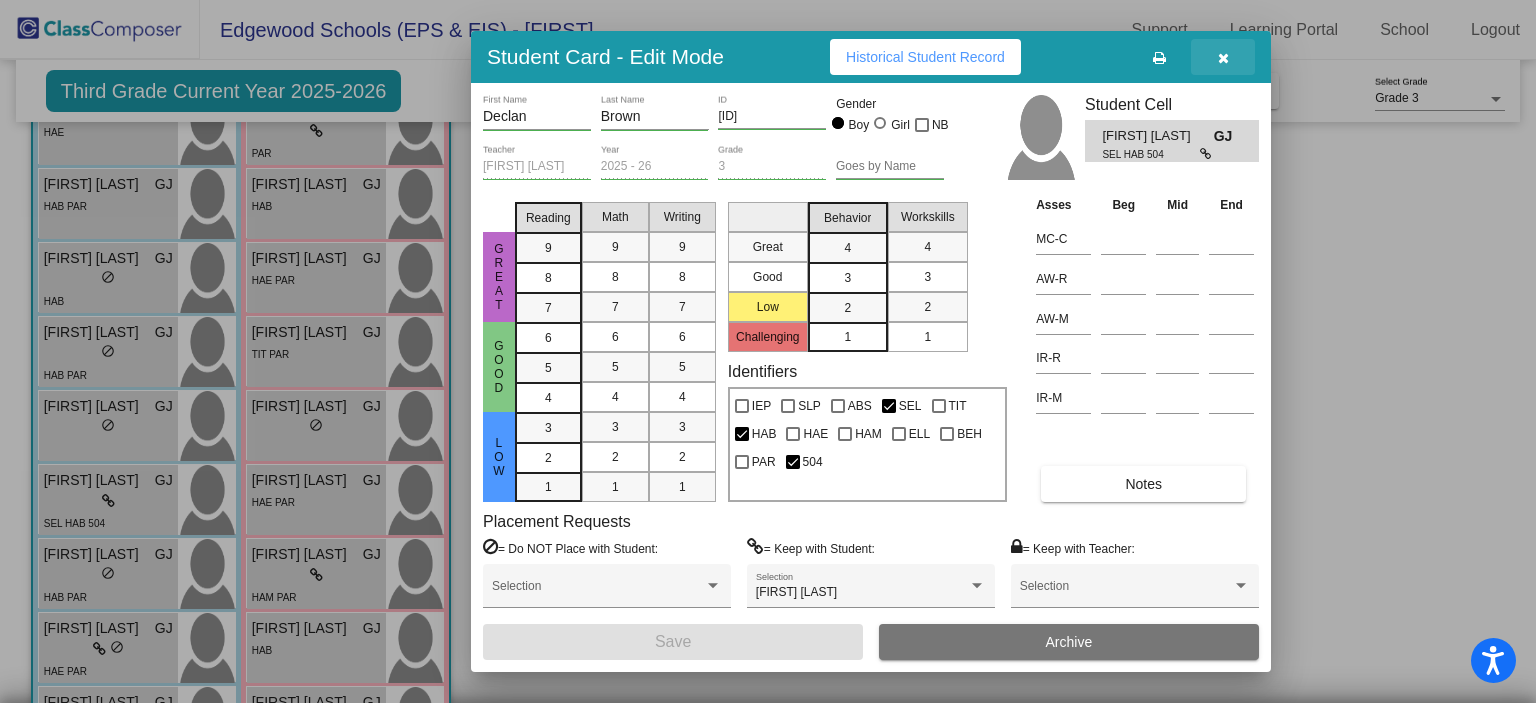 click at bounding box center (1223, 58) 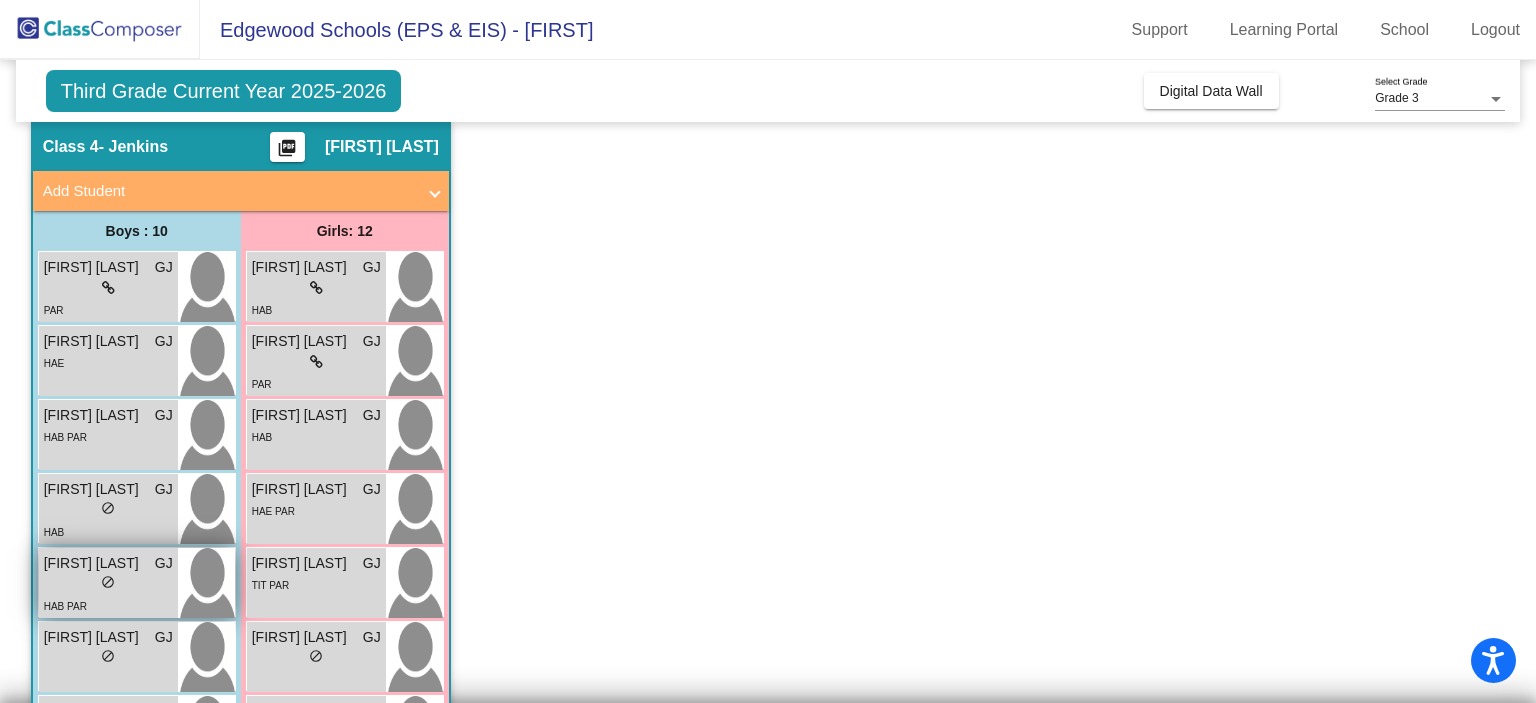 scroll, scrollTop: 100, scrollLeft: 0, axis: vertical 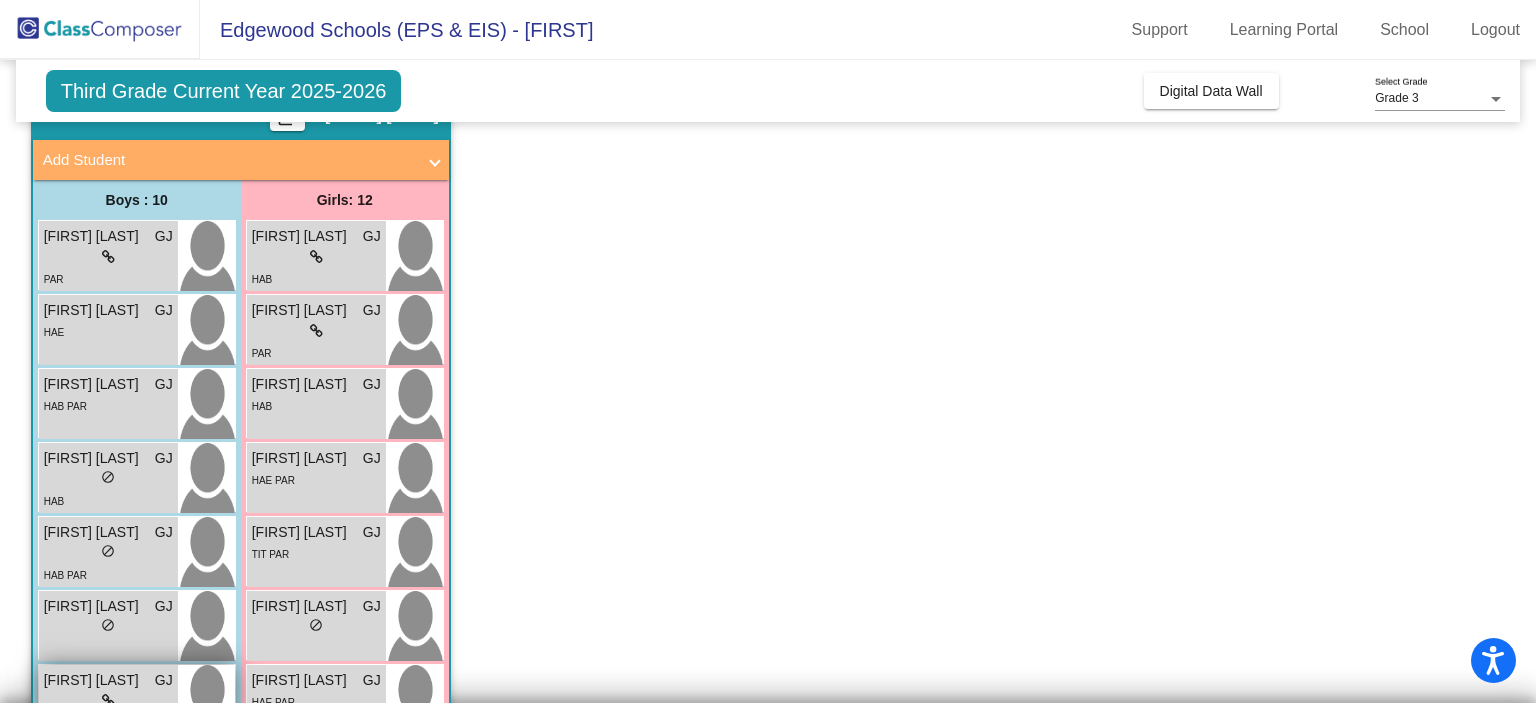 click on "Declan Brown" at bounding box center [94, 680] 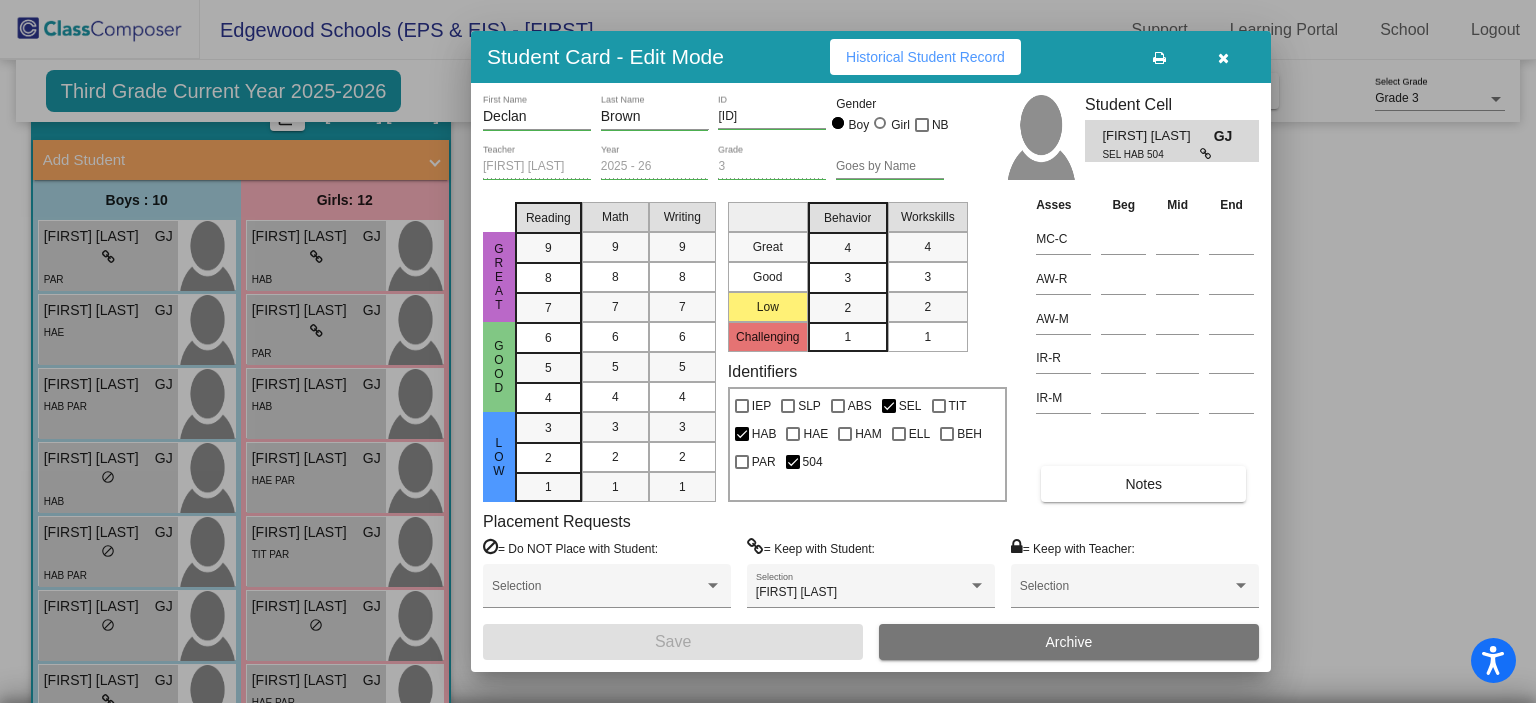 click on "Historical Student Record" at bounding box center (925, 57) 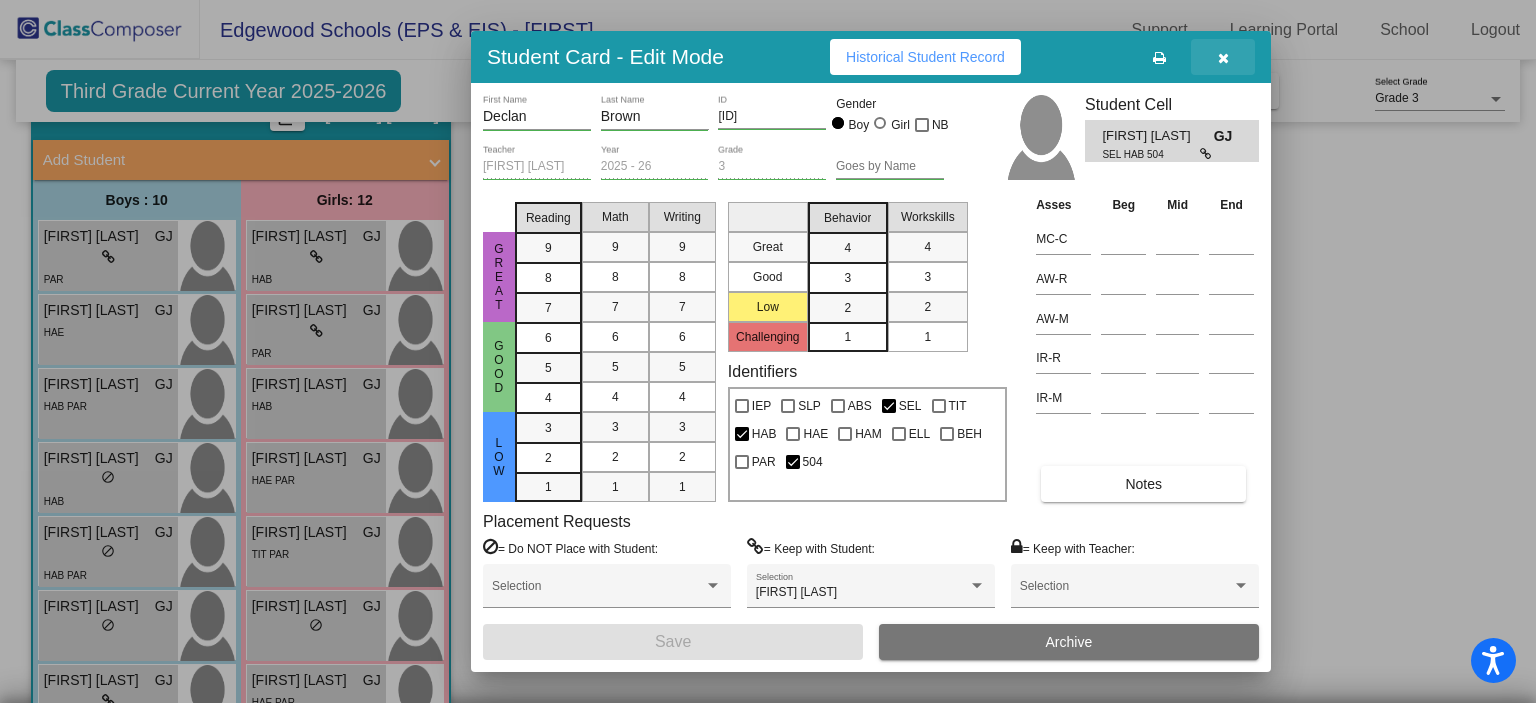 click at bounding box center [1223, 58] 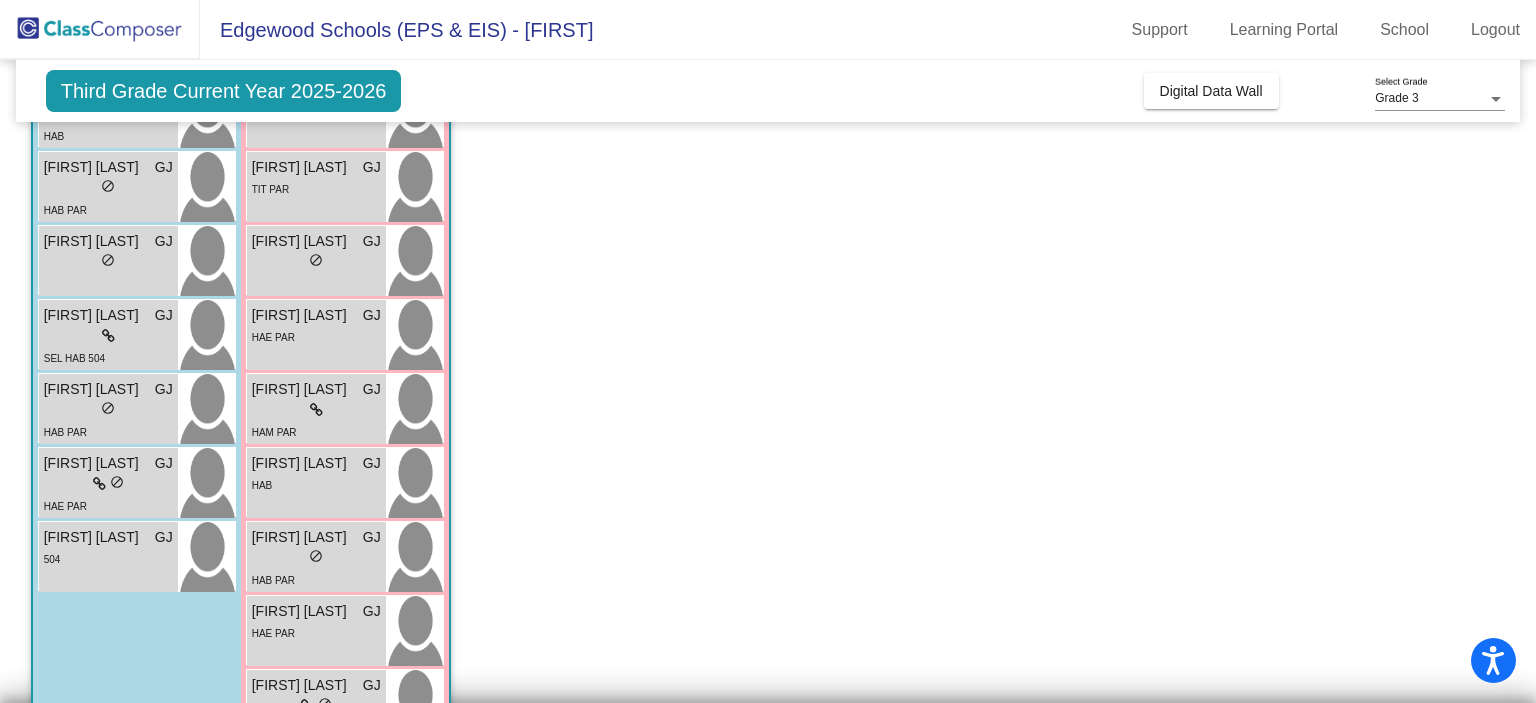 scroll, scrollTop: 500, scrollLeft: 0, axis: vertical 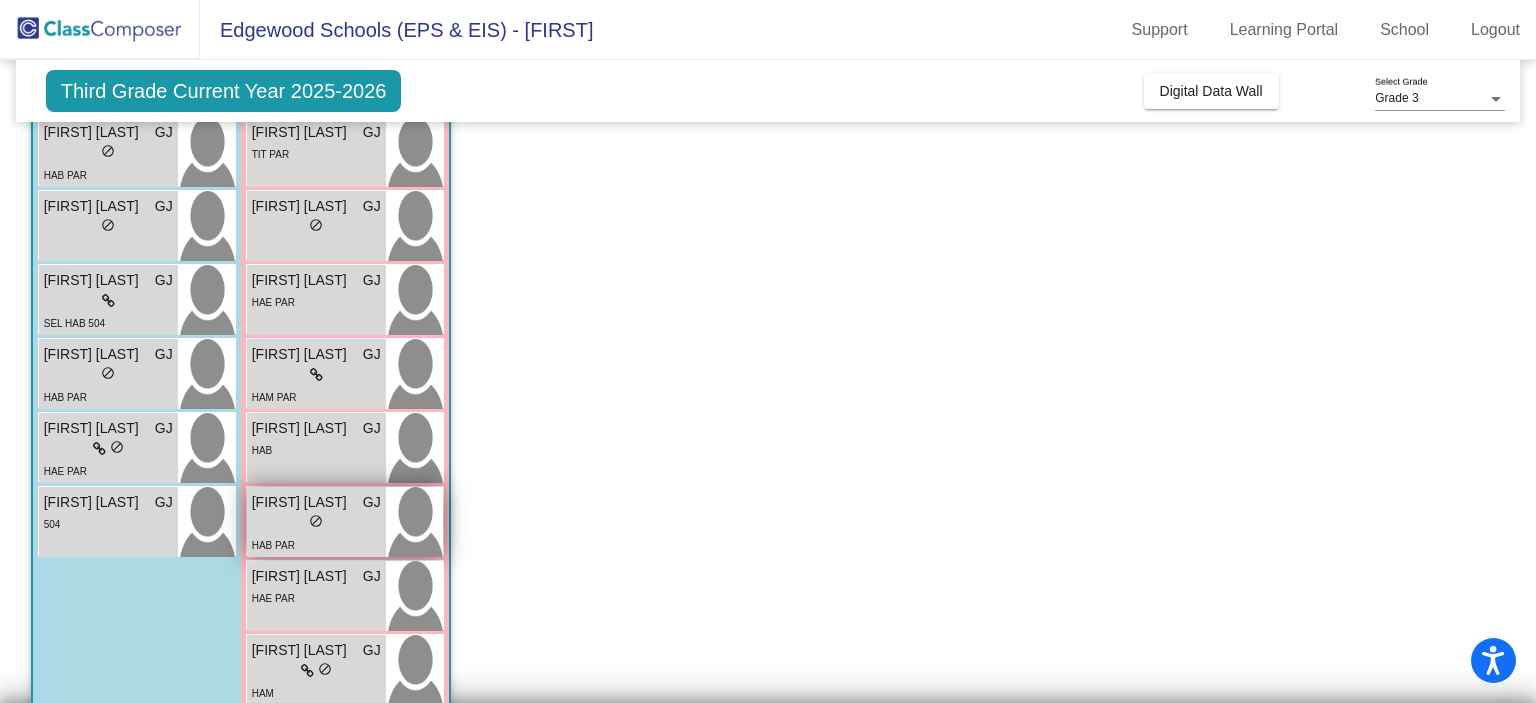 click on "lock do_not_disturb_alt" at bounding box center (316, 523) 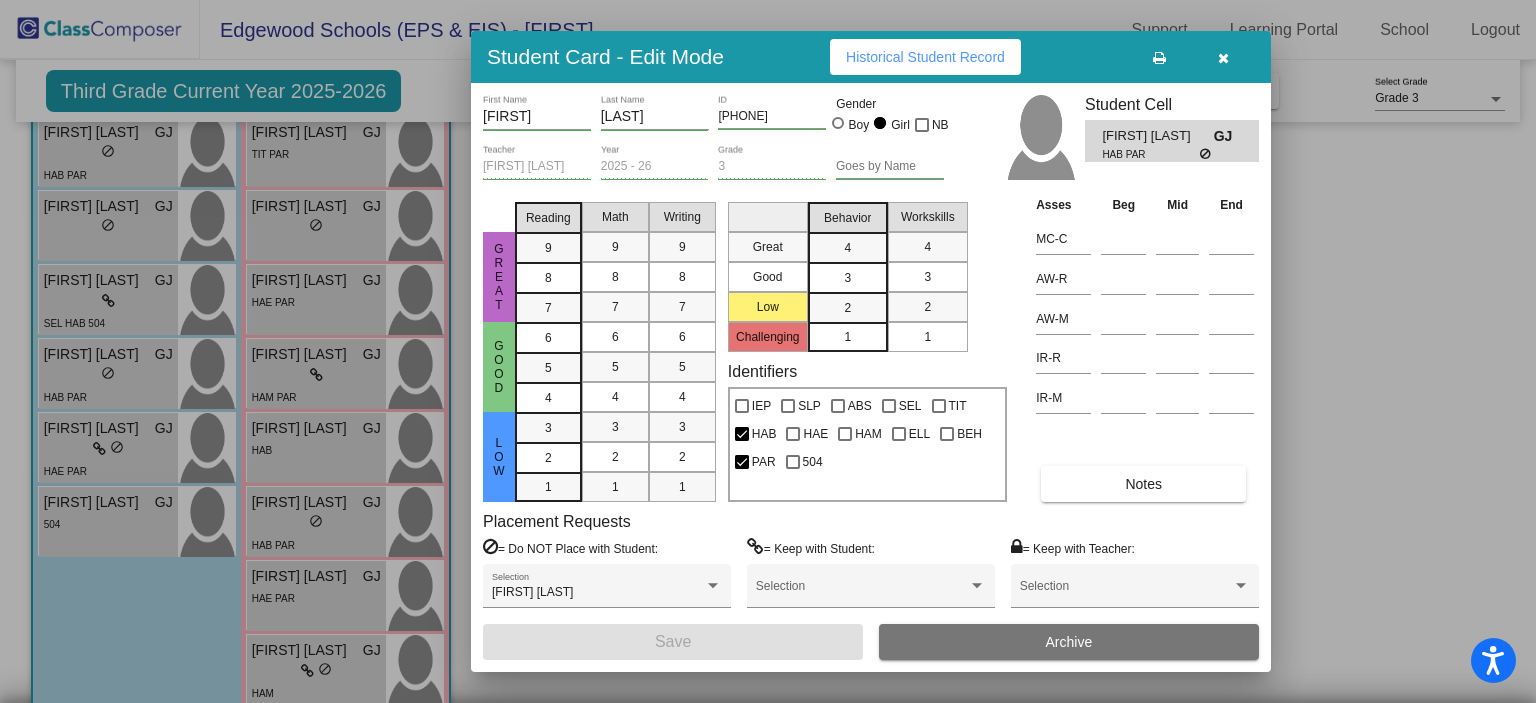 click on "Historical Student Record" at bounding box center [925, 57] 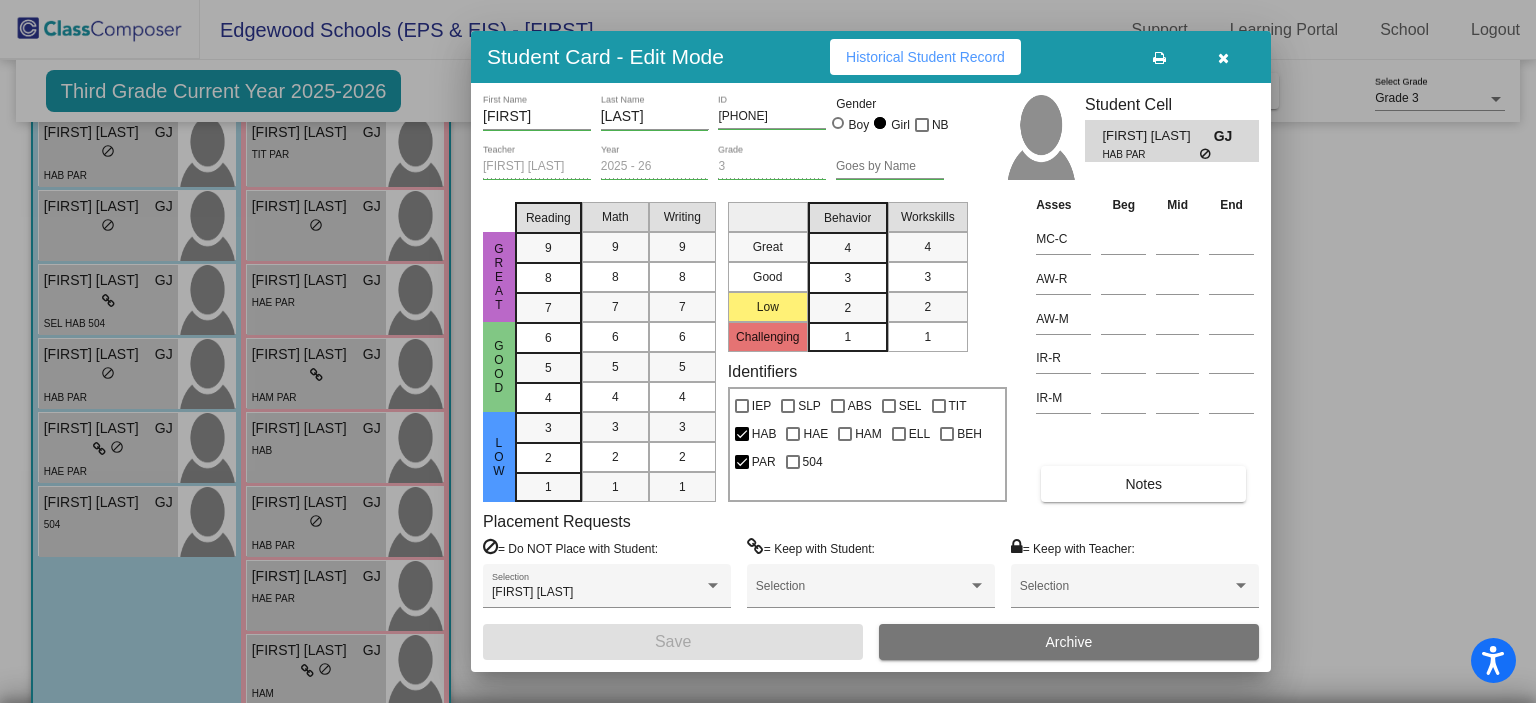 click at bounding box center [1223, 57] 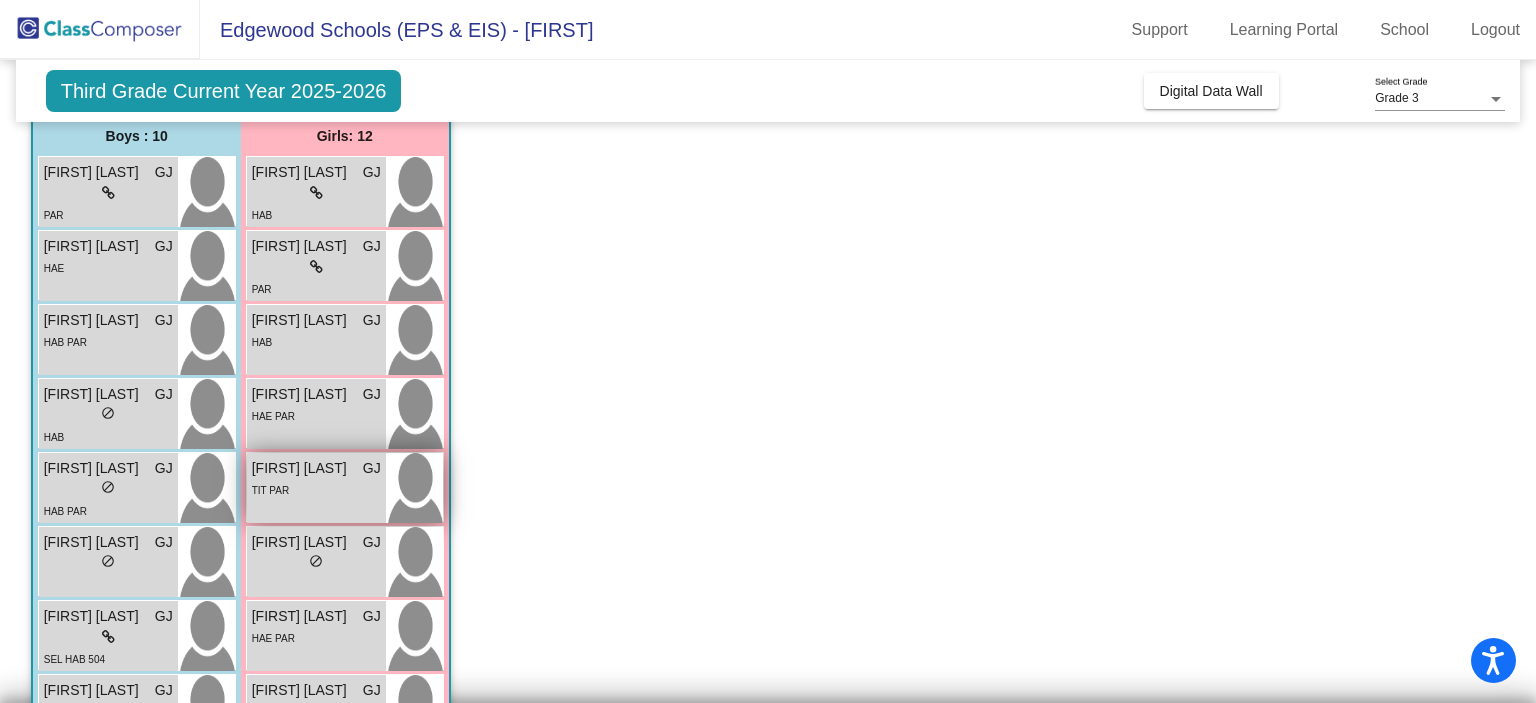 scroll, scrollTop: 200, scrollLeft: 0, axis: vertical 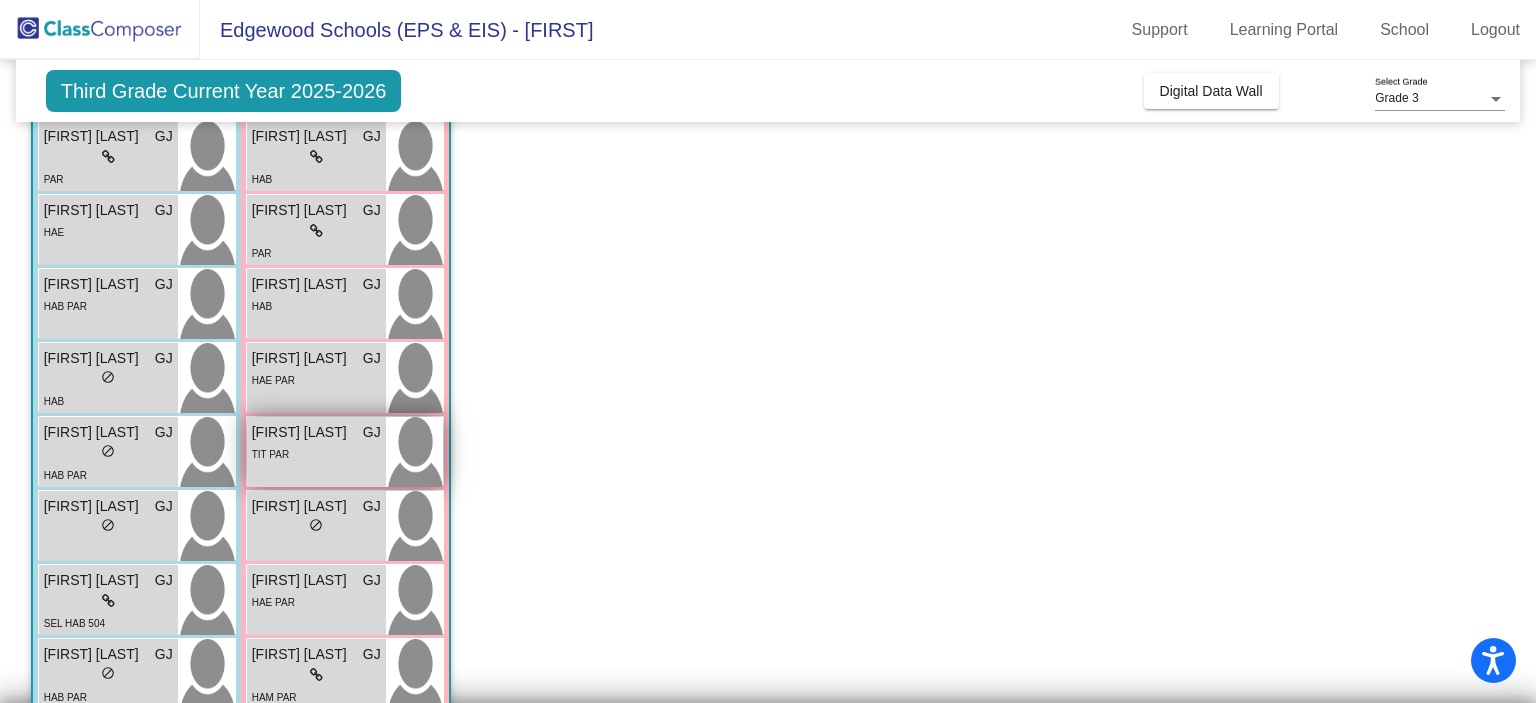click on "TIT PAR" at bounding box center [270, 454] 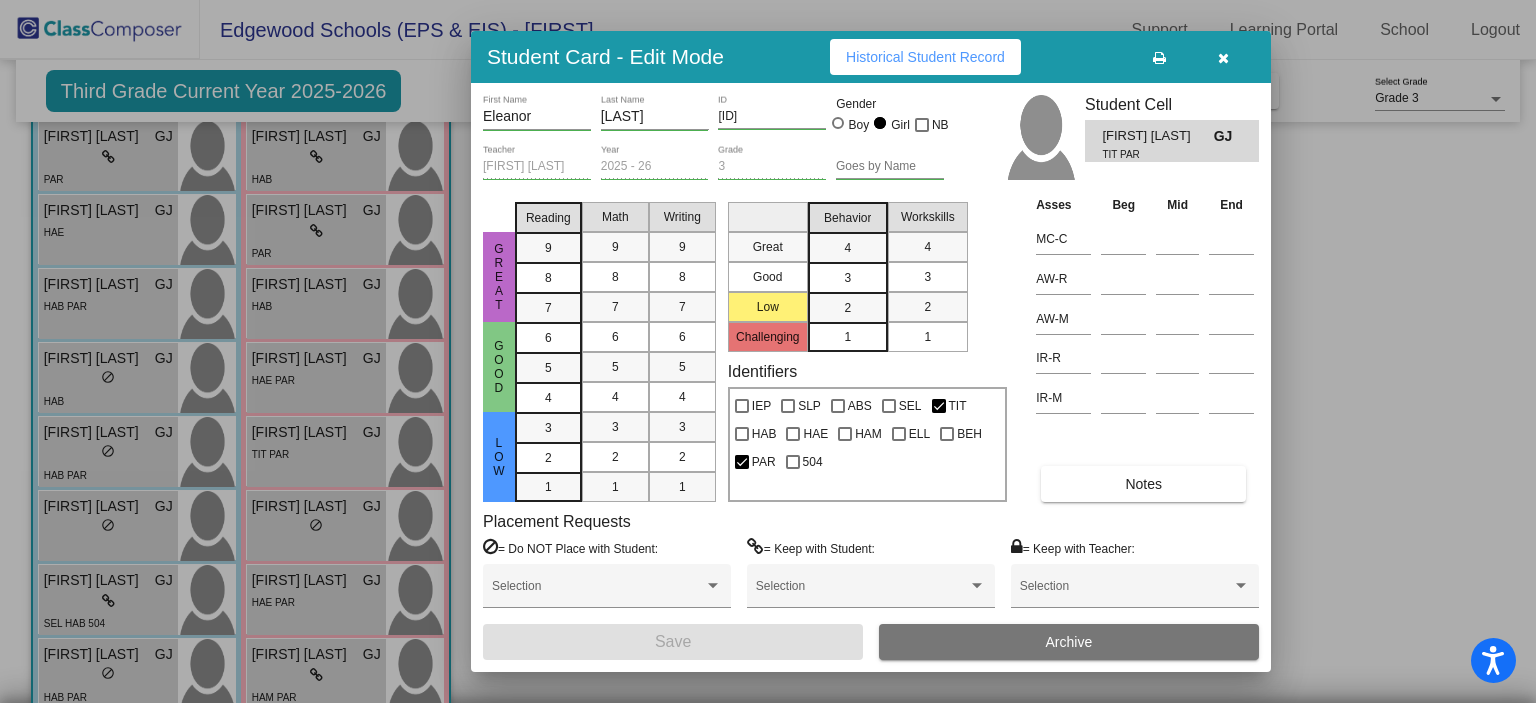click on "Historical Student Record" at bounding box center [925, 57] 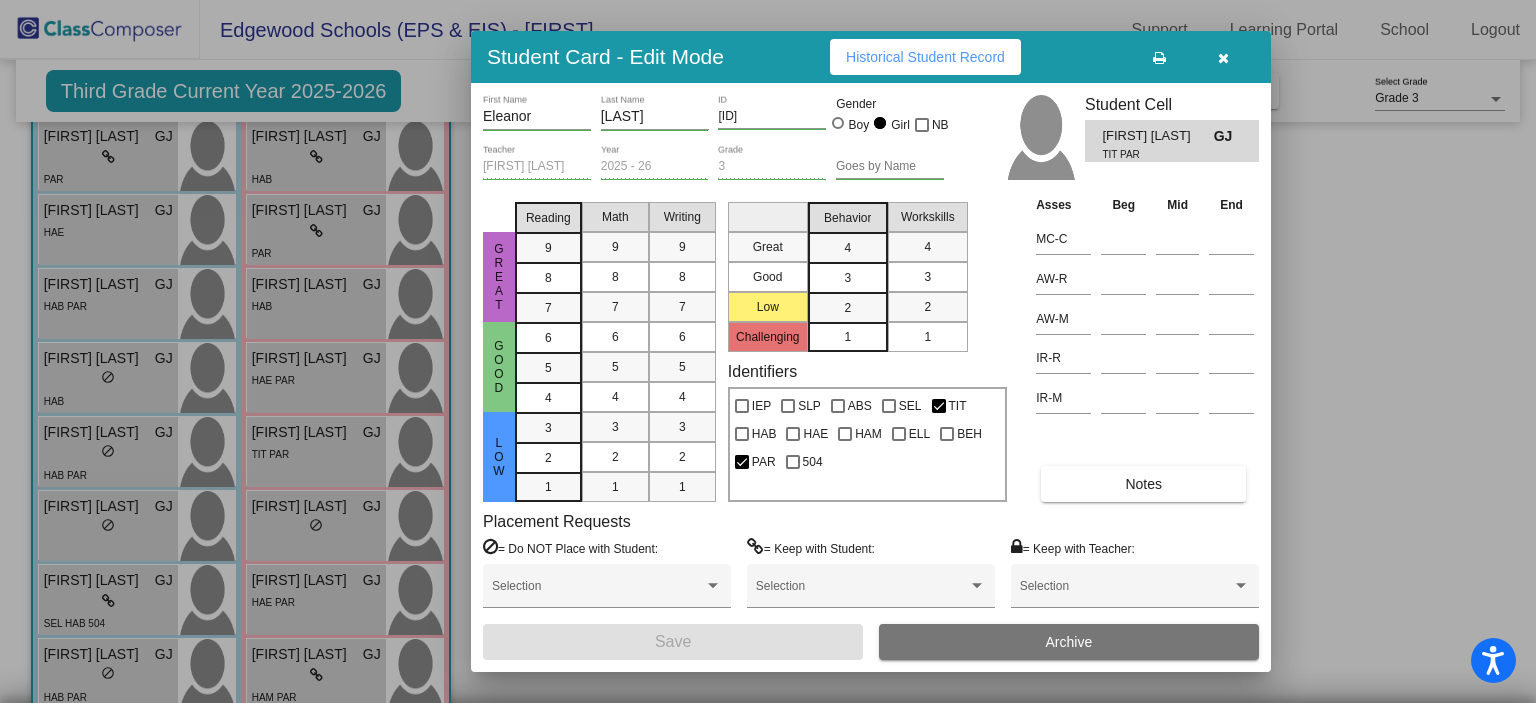 click at bounding box center (1223, 57) 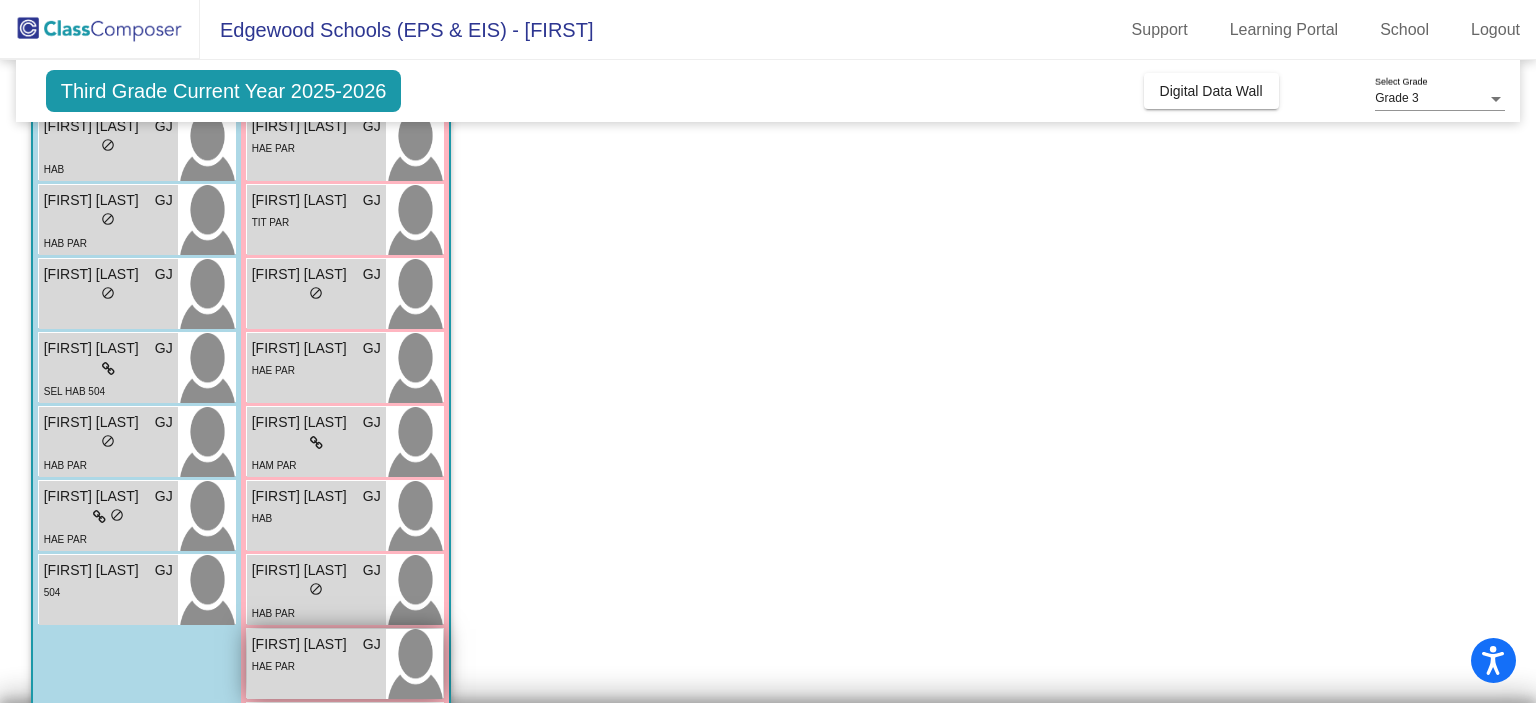 scroll, scrollTop: 500, scrollLeft: 0, axis: vertical 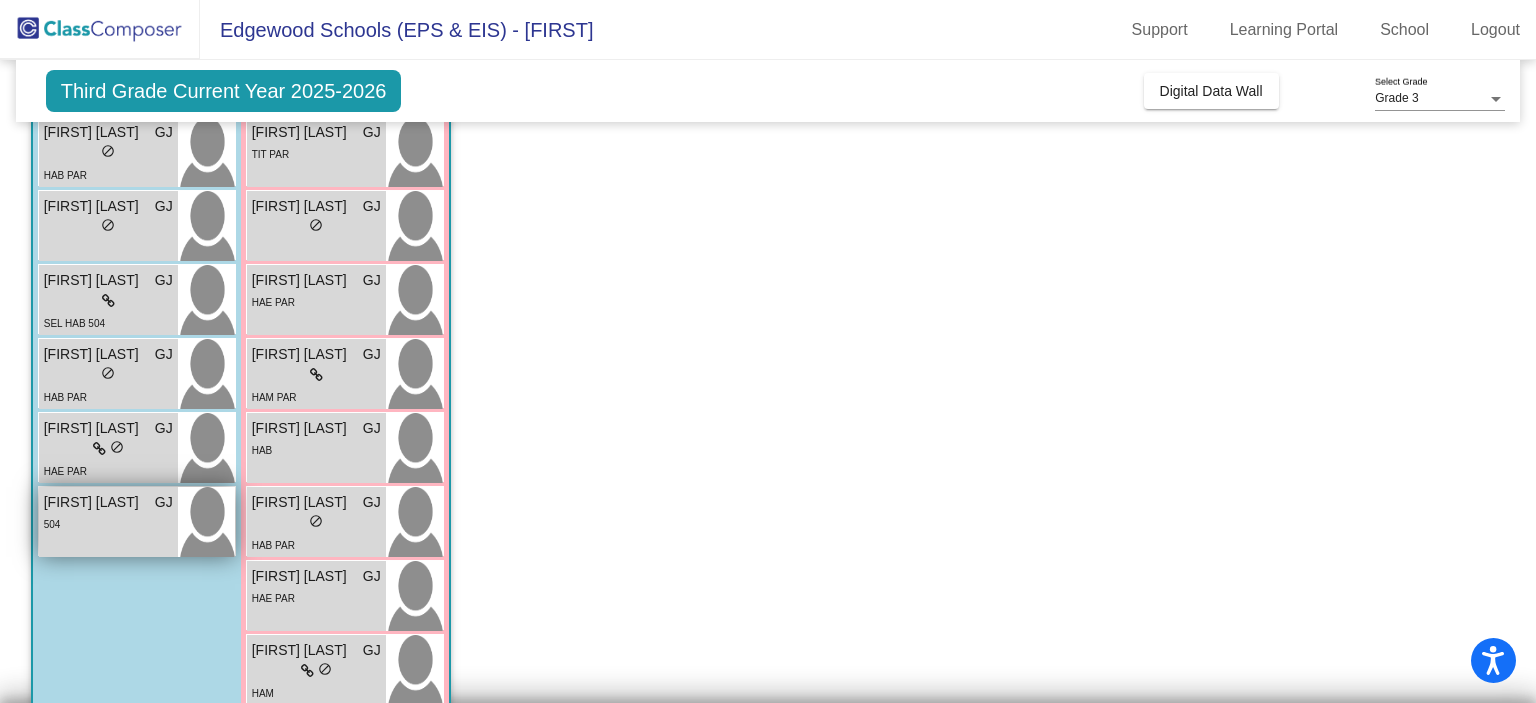 click on "504" at bounding box center (108, 523) 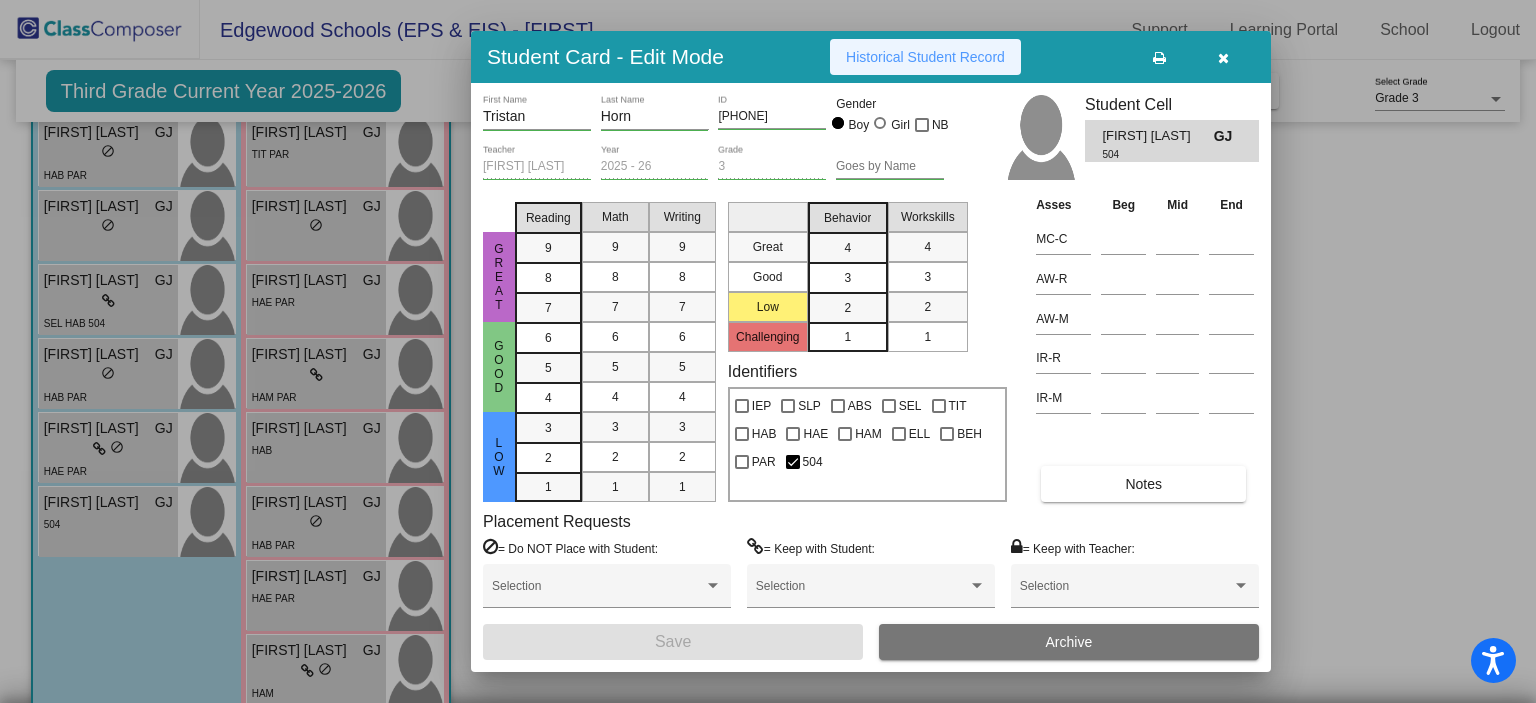 click on "Historical Student Record" at bounding box center (925, 57) 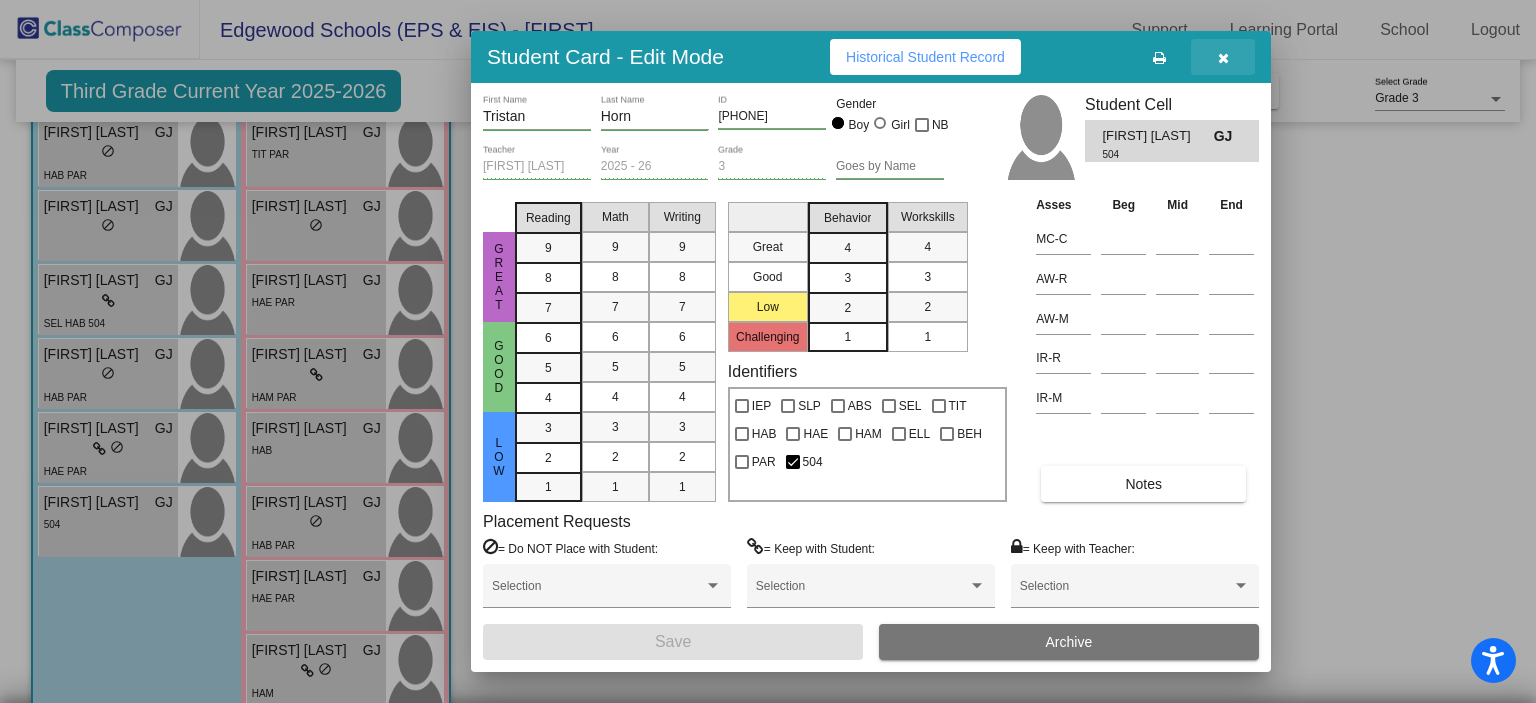click at bounding box center (1223, 57) 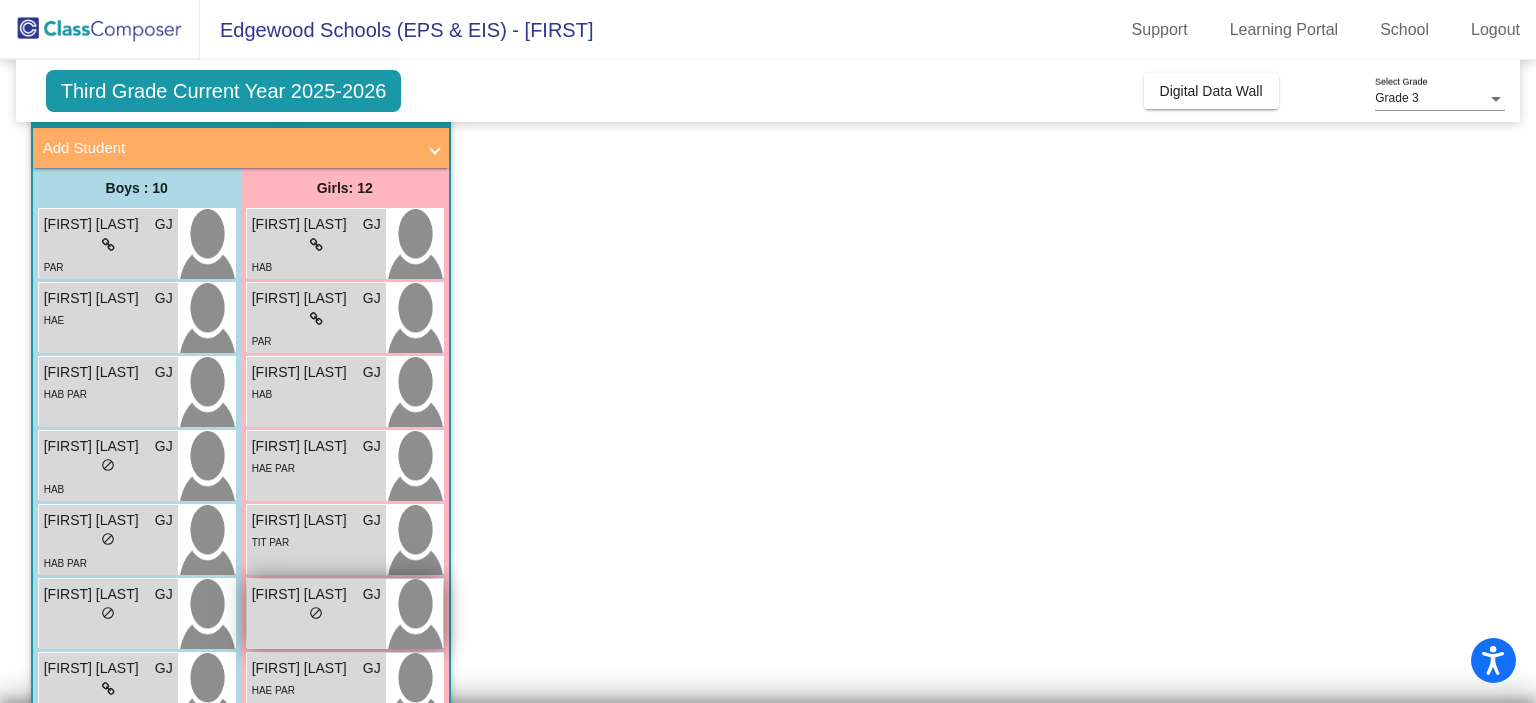 scroll, scrollTop: 100, scrollLeft: 0, axis: vertical 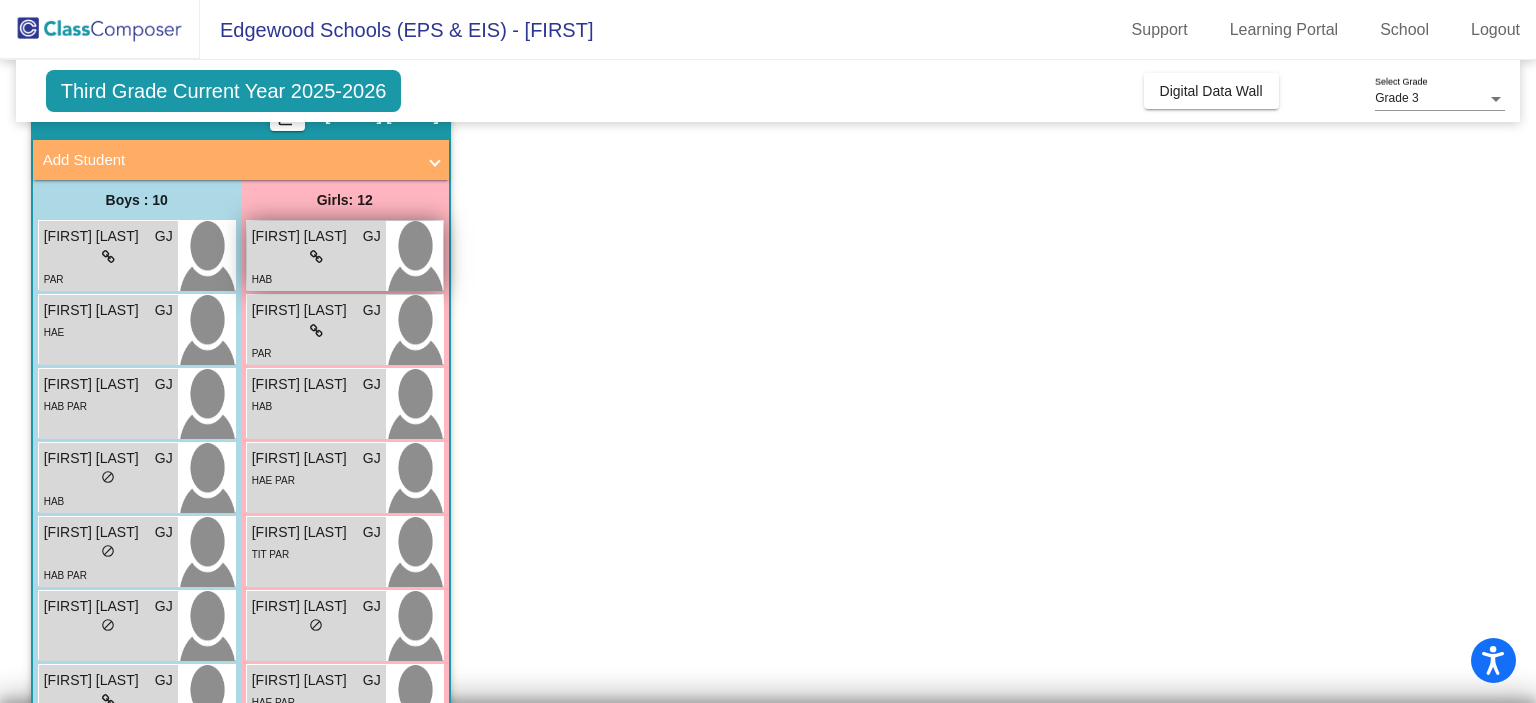 click on "lock do_not_disturb_alt" at bounding box center (316, 257) 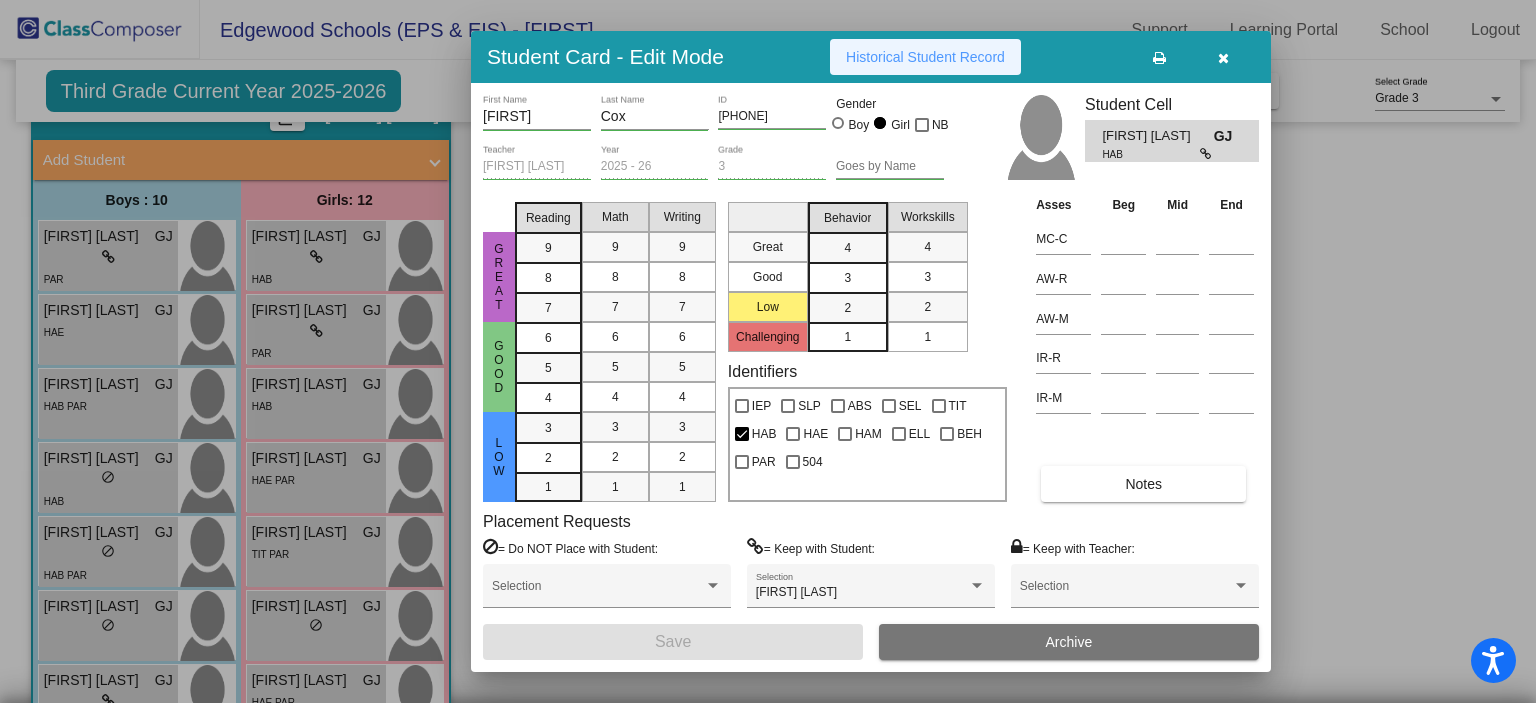 click on "Historical Student Record" at bounding box center (925, 57) 